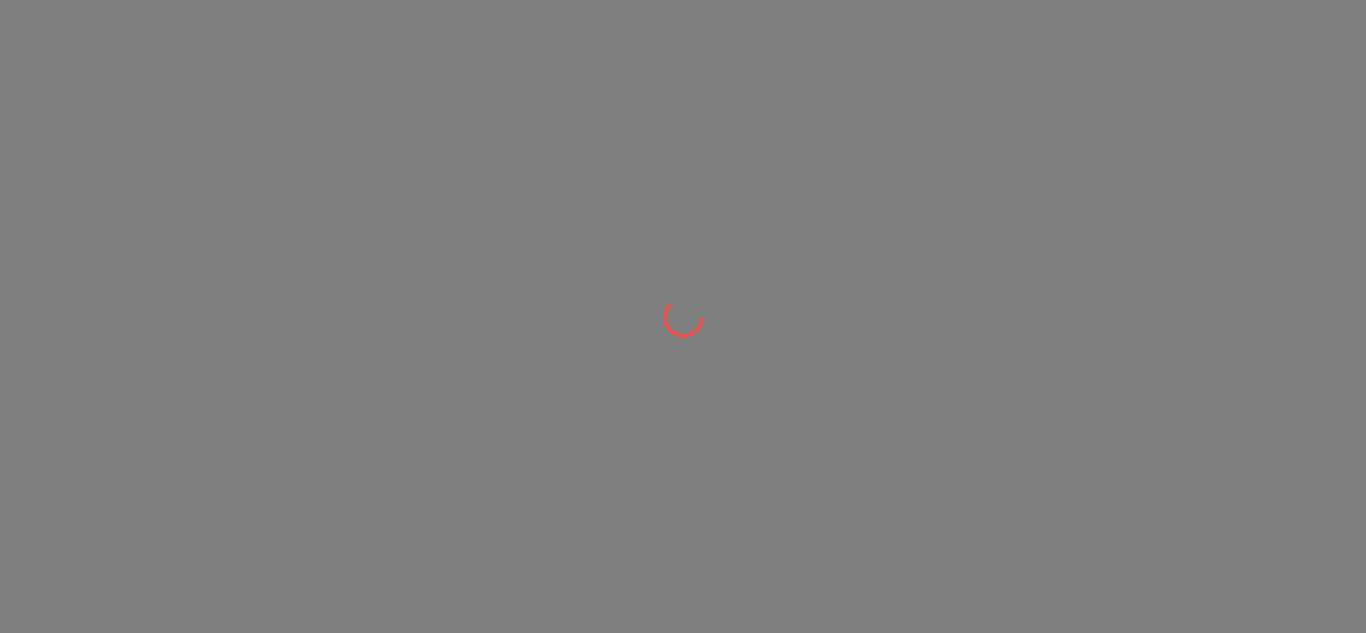 scroll, scrollTop: 0, scrollLeft: 0, axis: both 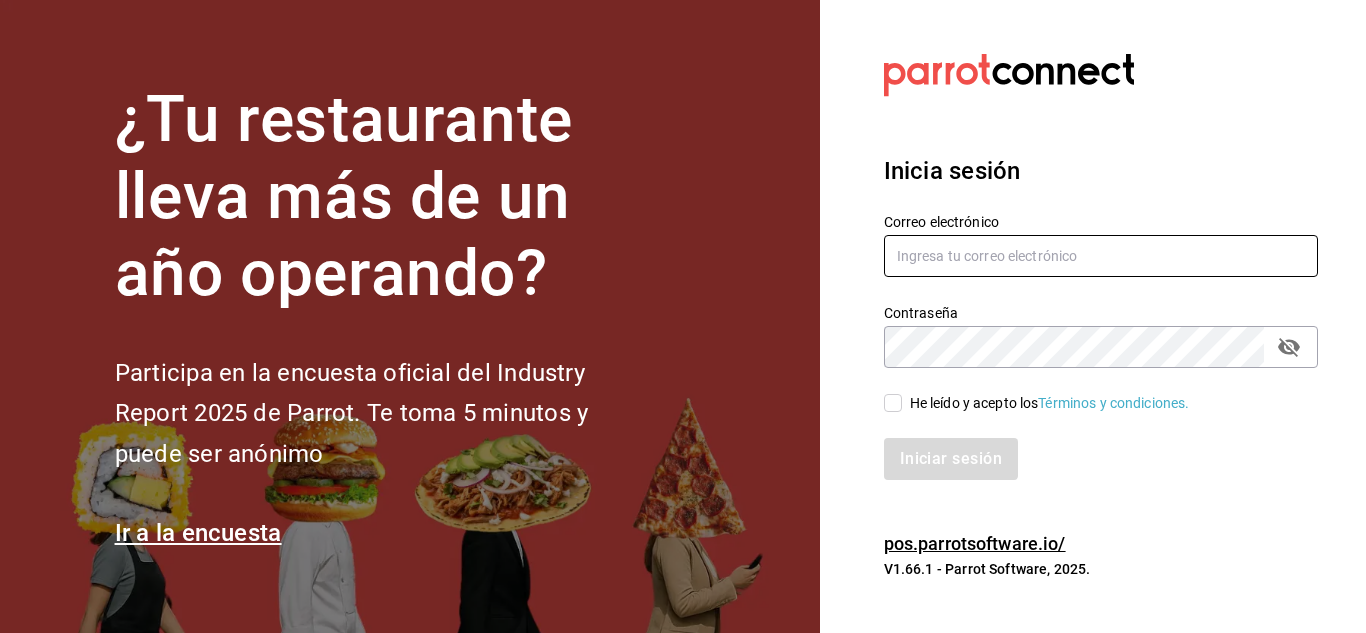 type on "[EMAIL]" 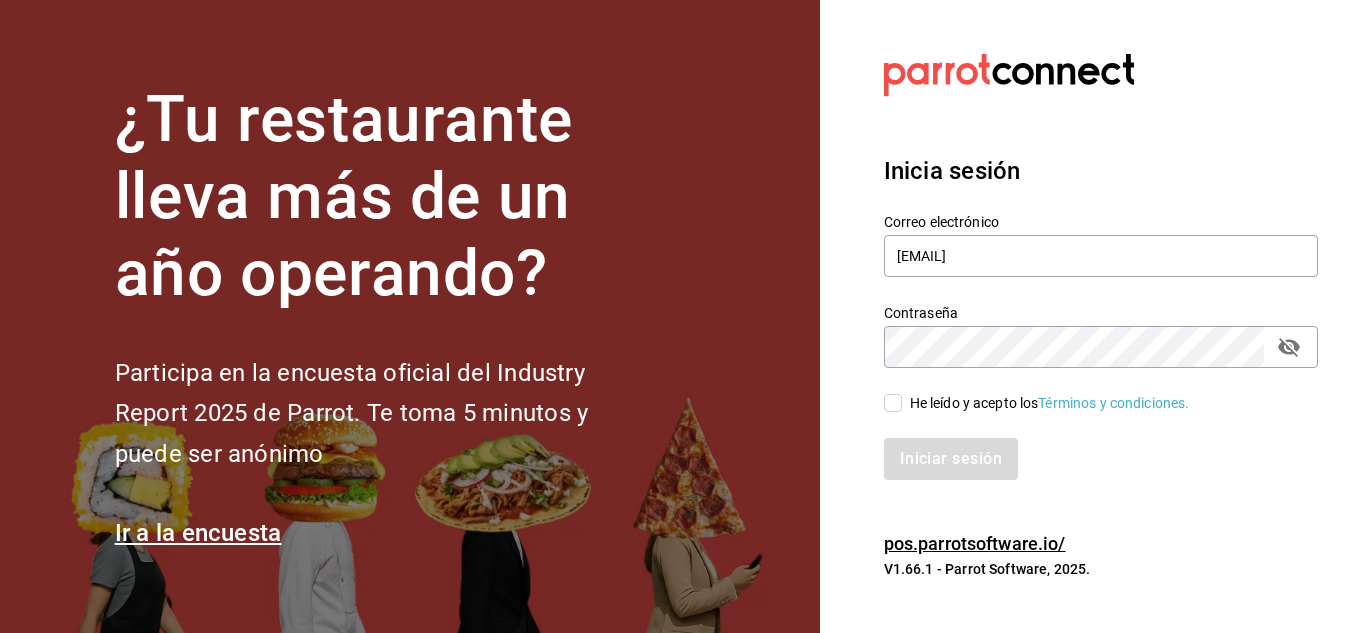 click on "He leído y acepto los  Términos y condiciones." at bounding box center (893, 403) 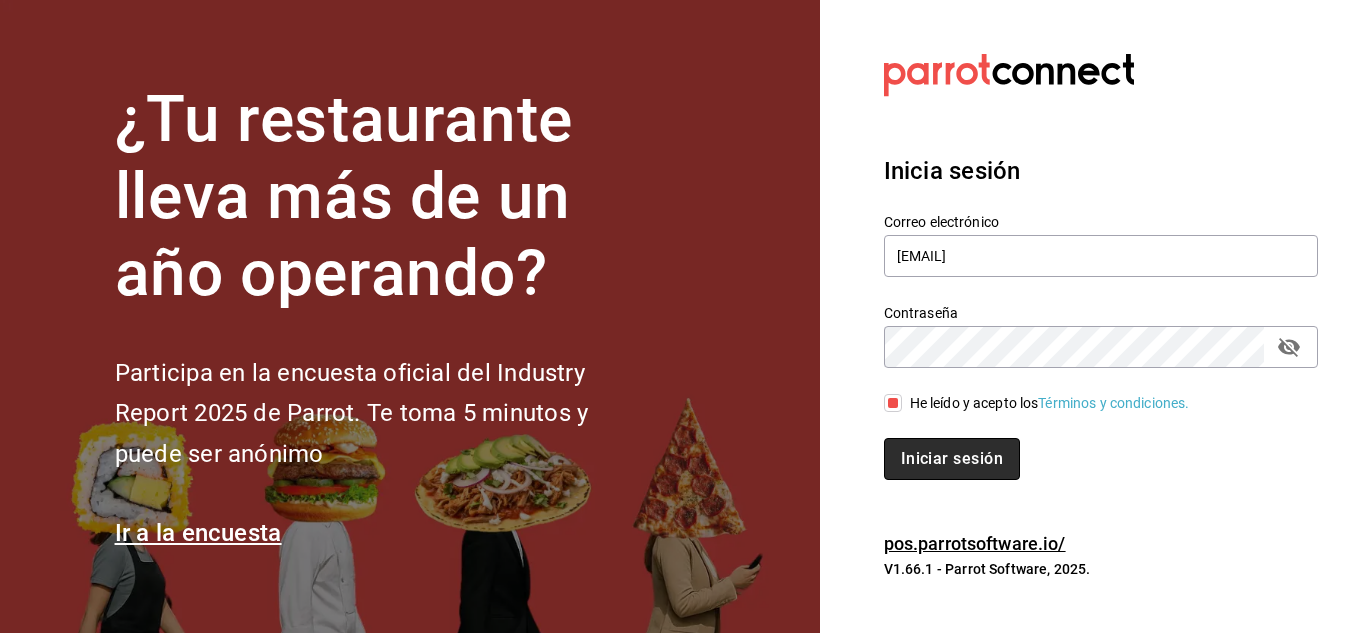 click on "Iniciar sesión" at bounding box center (952, 459) 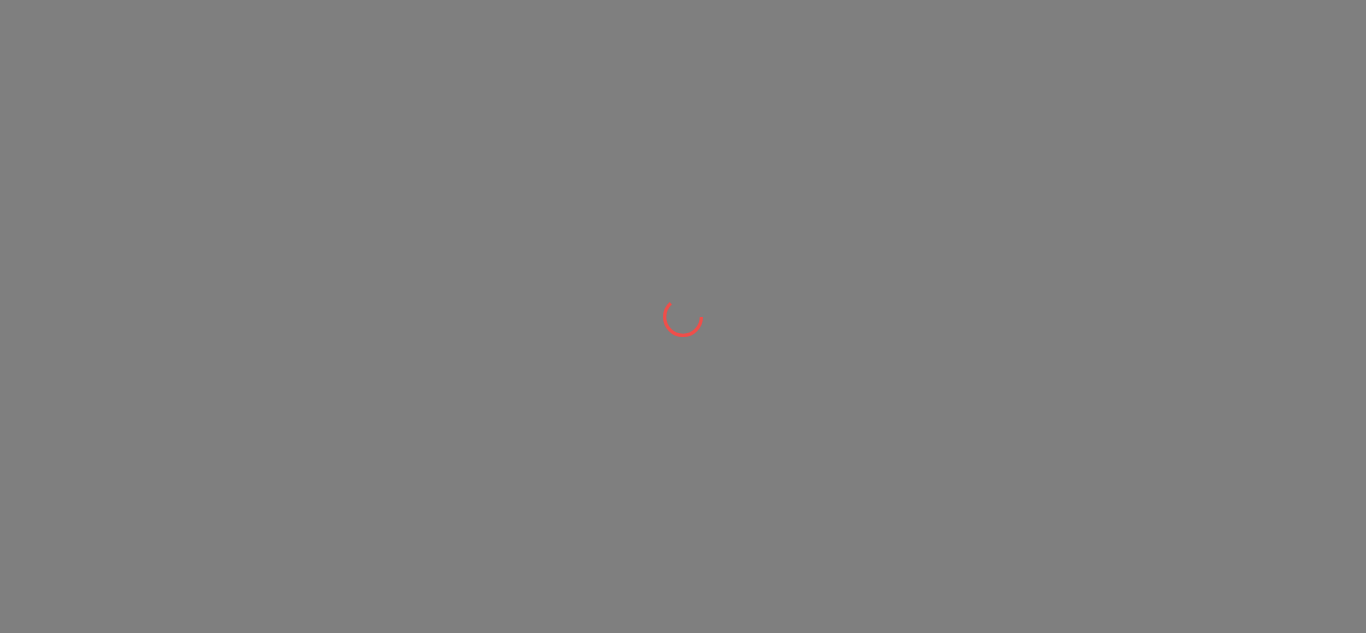 scroll, scrollTop: 0, scrollLeft: 0, axis: both 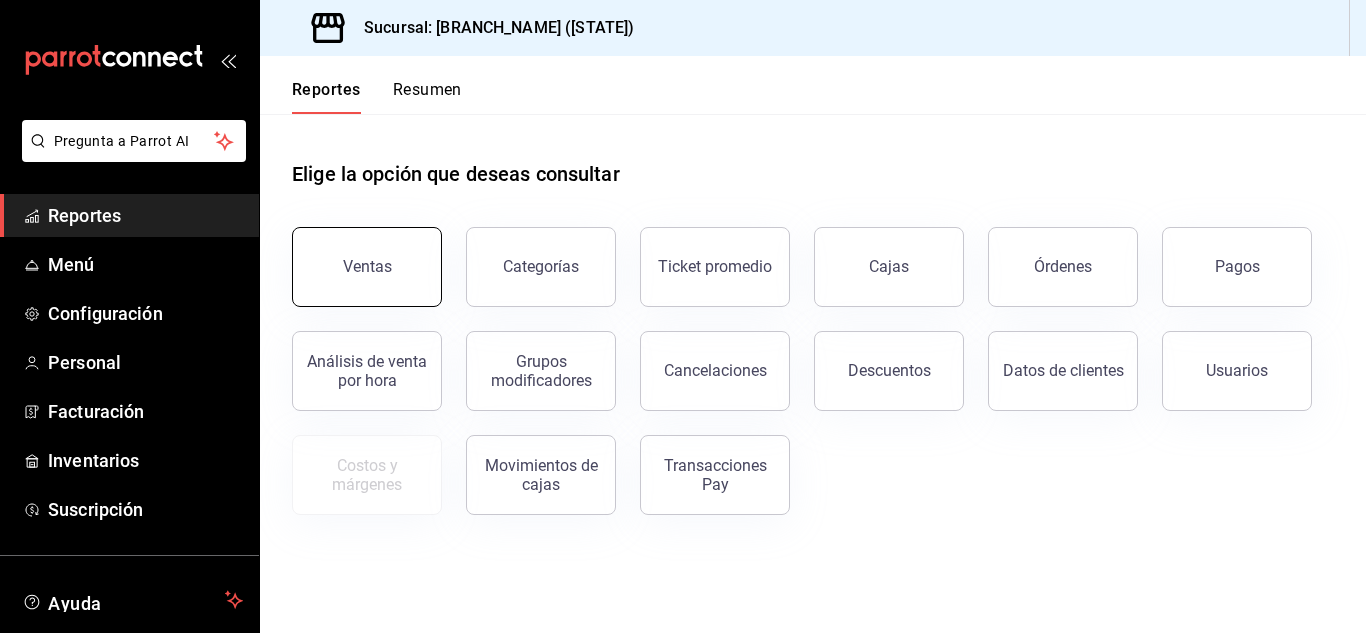 click on "Ventas" at bounding box center (367, 266) 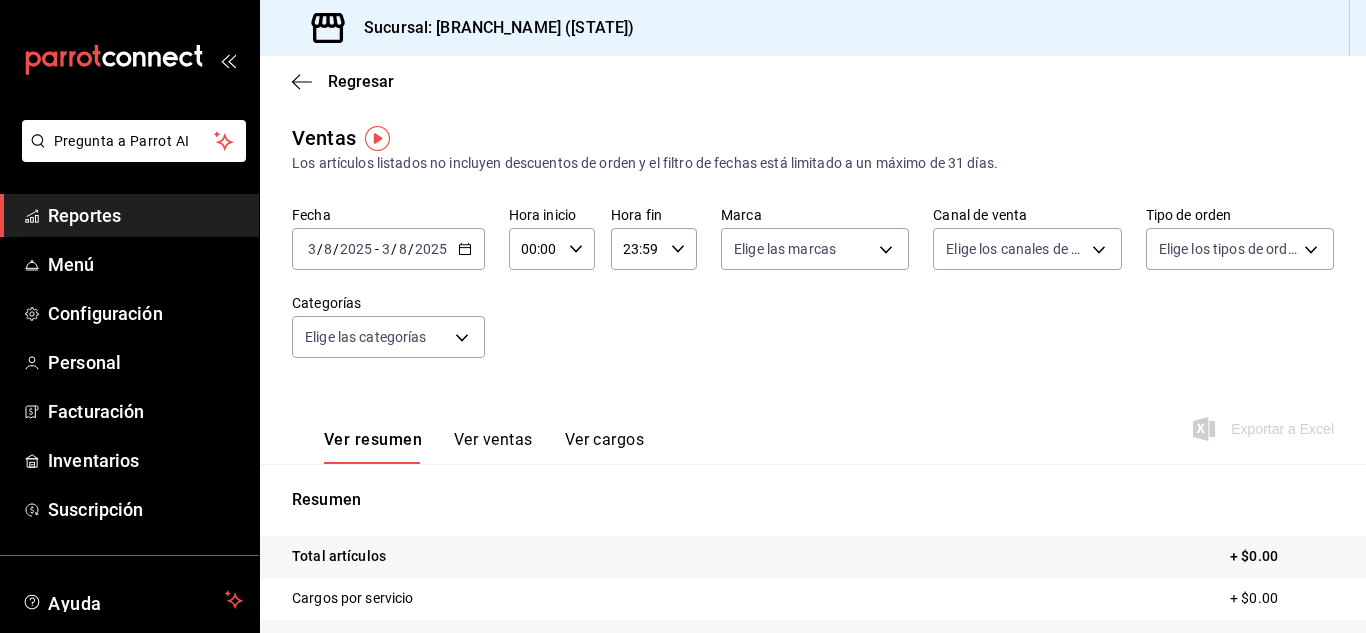 click on "Ver ventas" at bounding box center [493, 447] 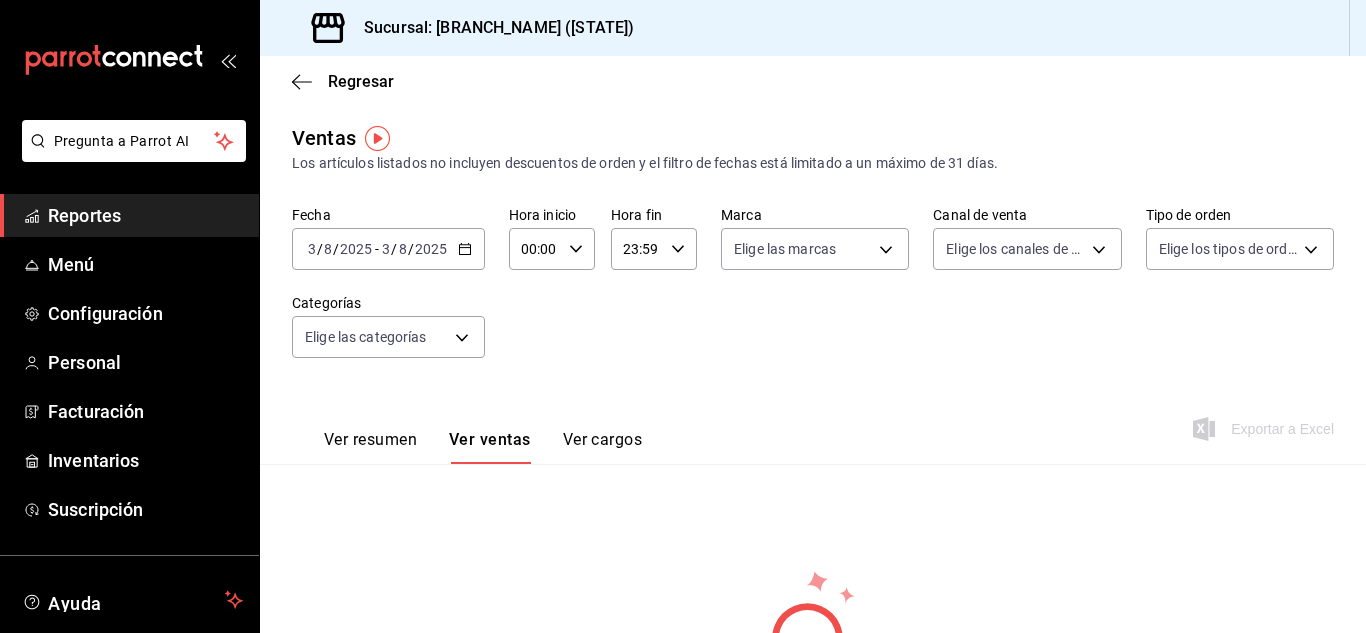 click 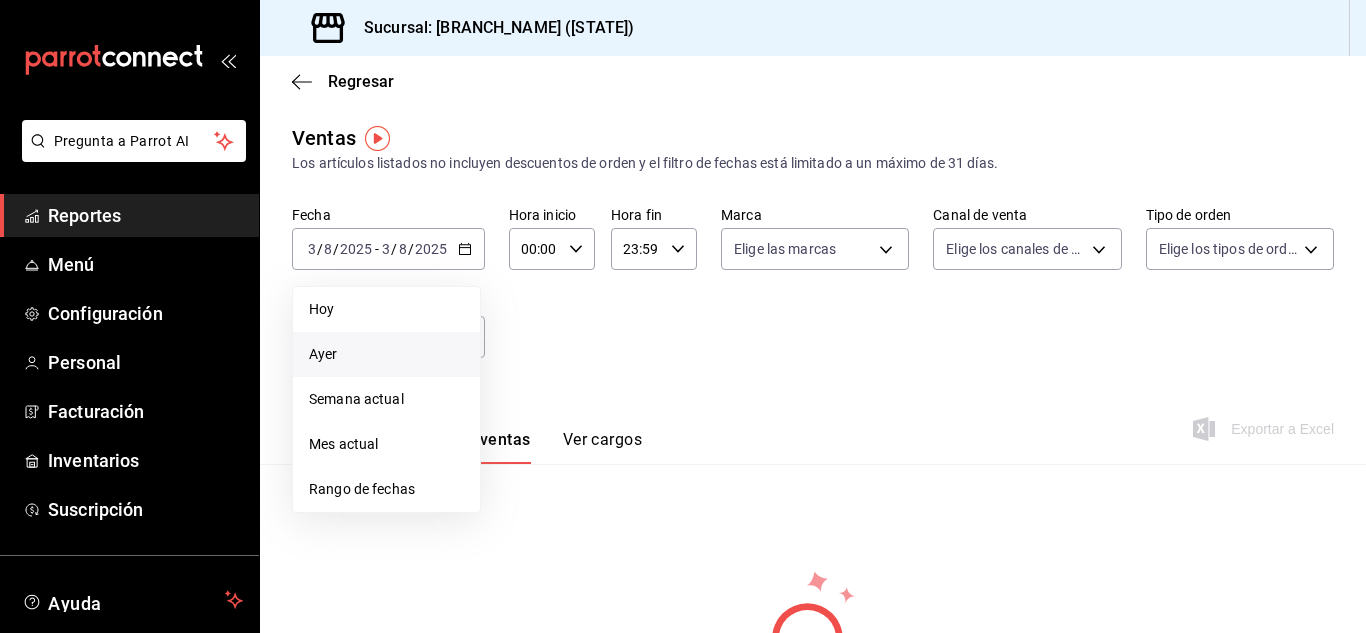 click on "Ayer" at bounding box center (386, 354) 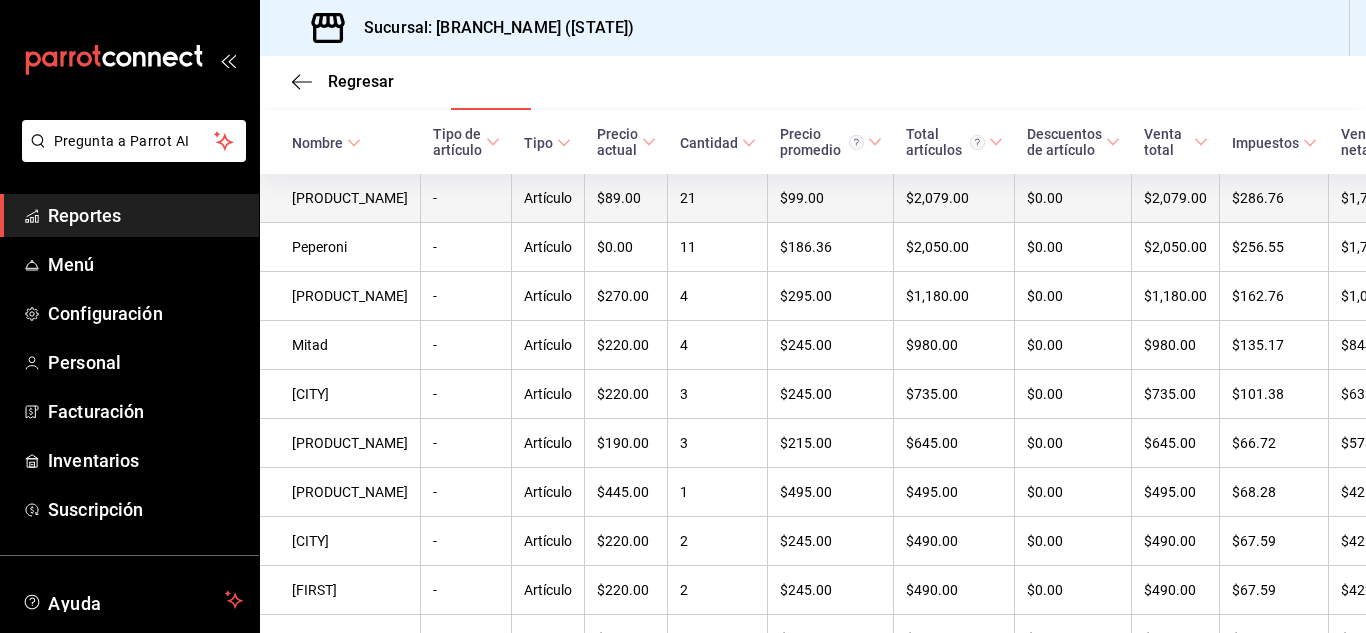 scroll, scrollTop: 400, scrollLeft: 0, axis: vertical 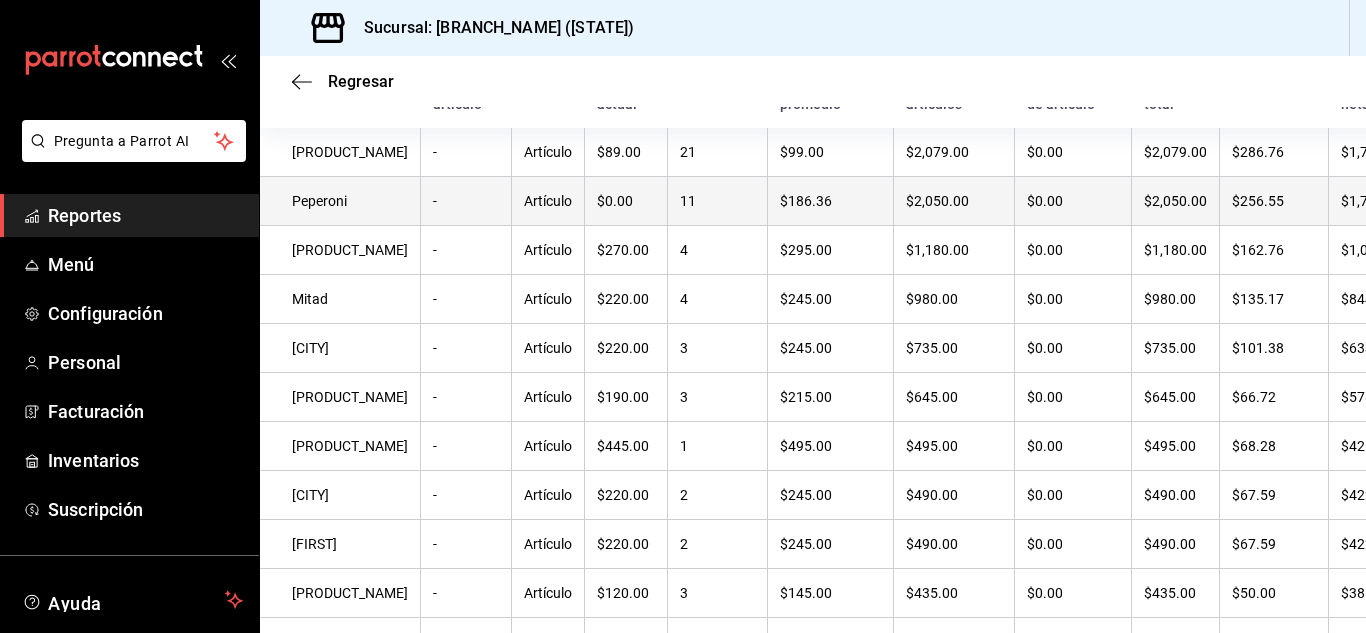 click on "11" at bounding box center (718, 201) 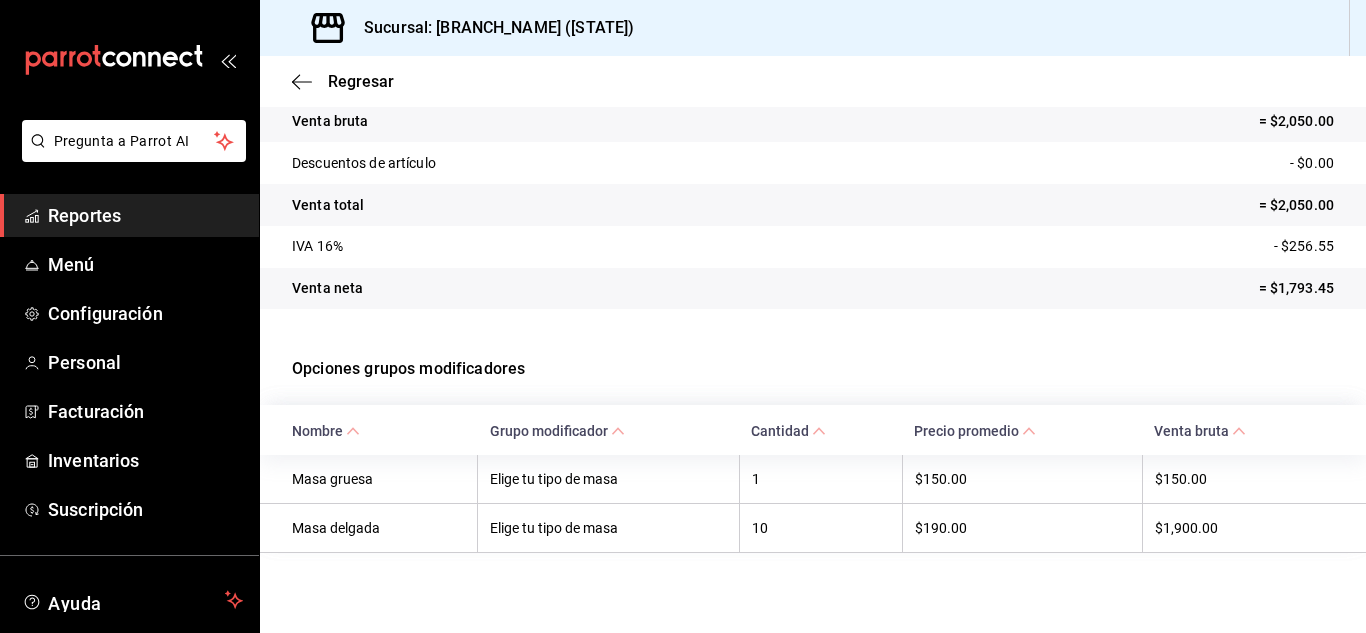 scroll, scrollTop: 0, scrollLeft: 0, axis: both 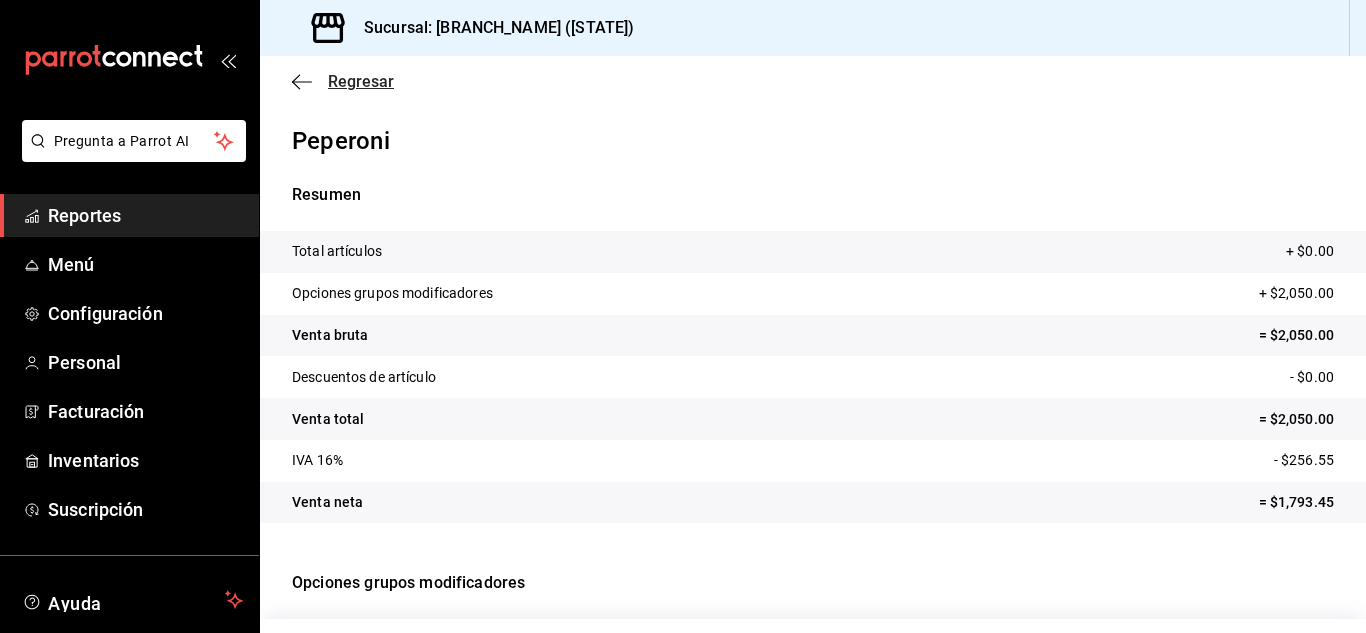 click on "Regresar" at bounding box center [361, 81] 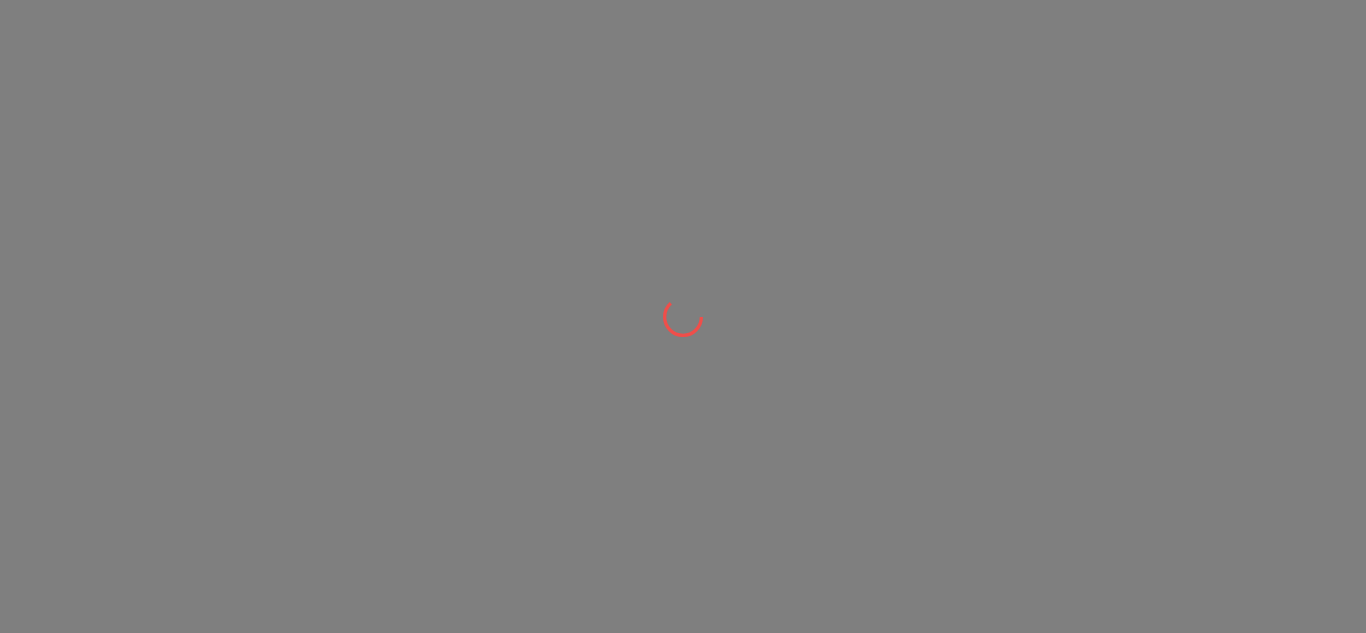 scroll, scrollTop: 0, scrollLeft: 0, axis: both 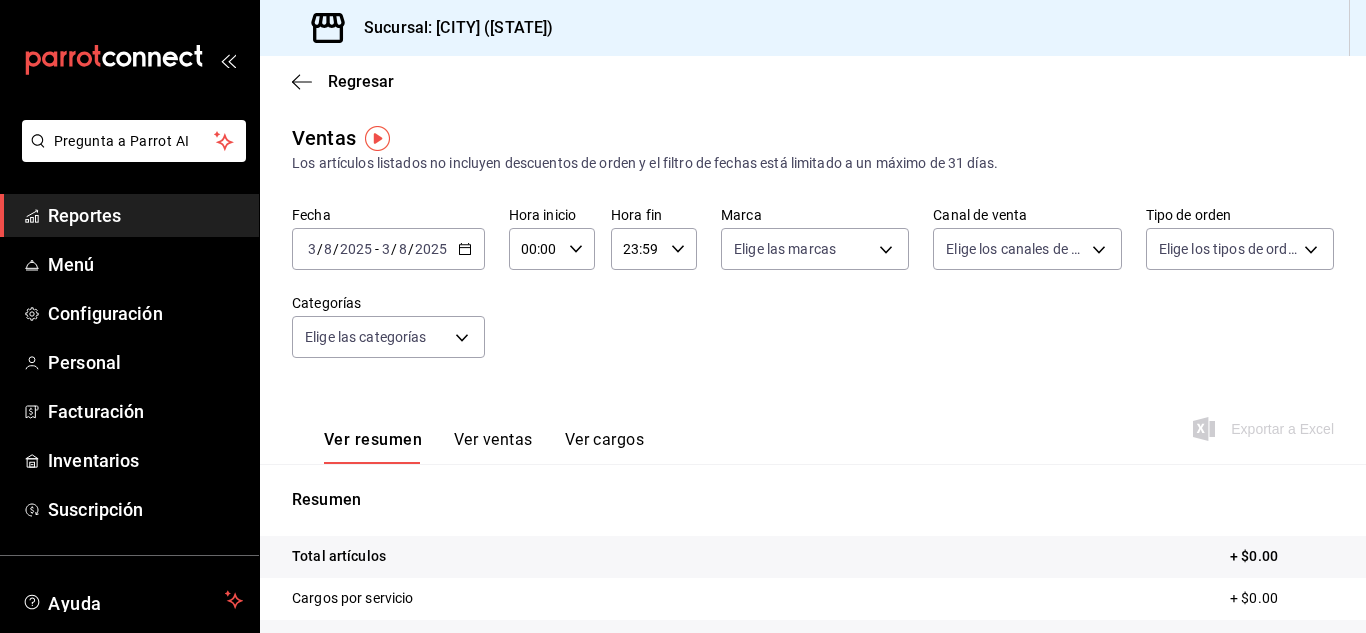 click on "Ver ventas" at bounding box center [493, 447] 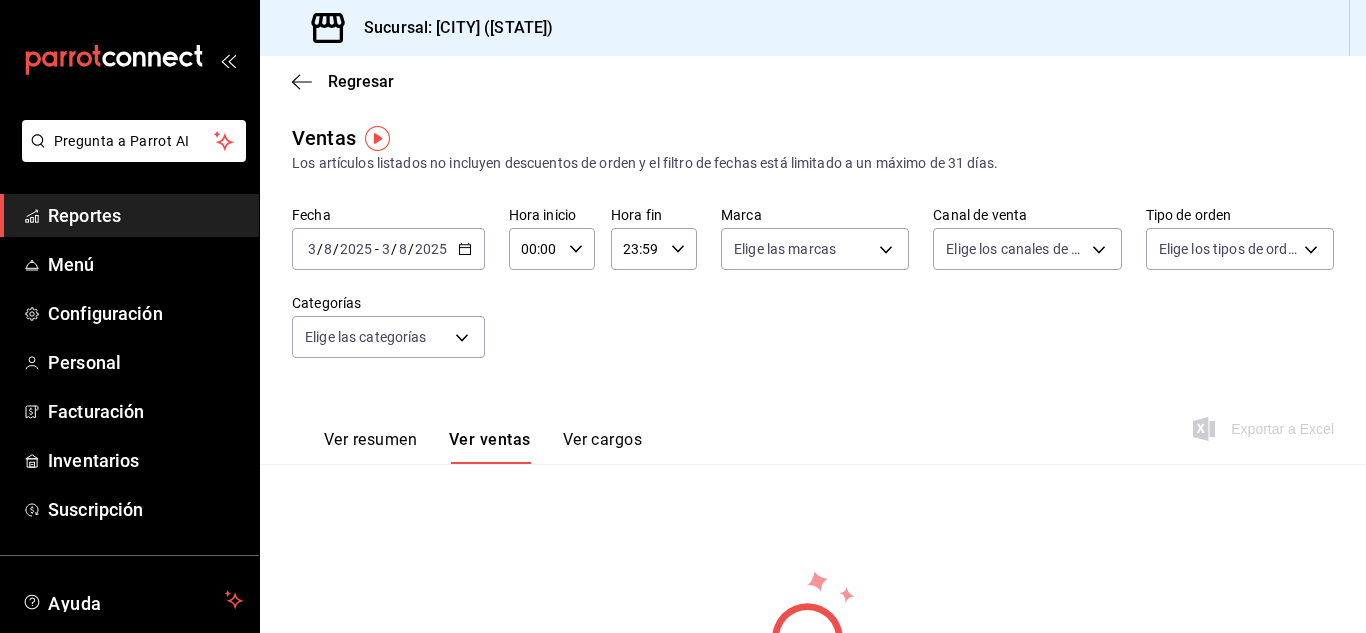 click on "2025-08-03 3 / 8 / 2025 - 2025-08-03 3 / 8 / 2025" at bounding box center [388, 249] 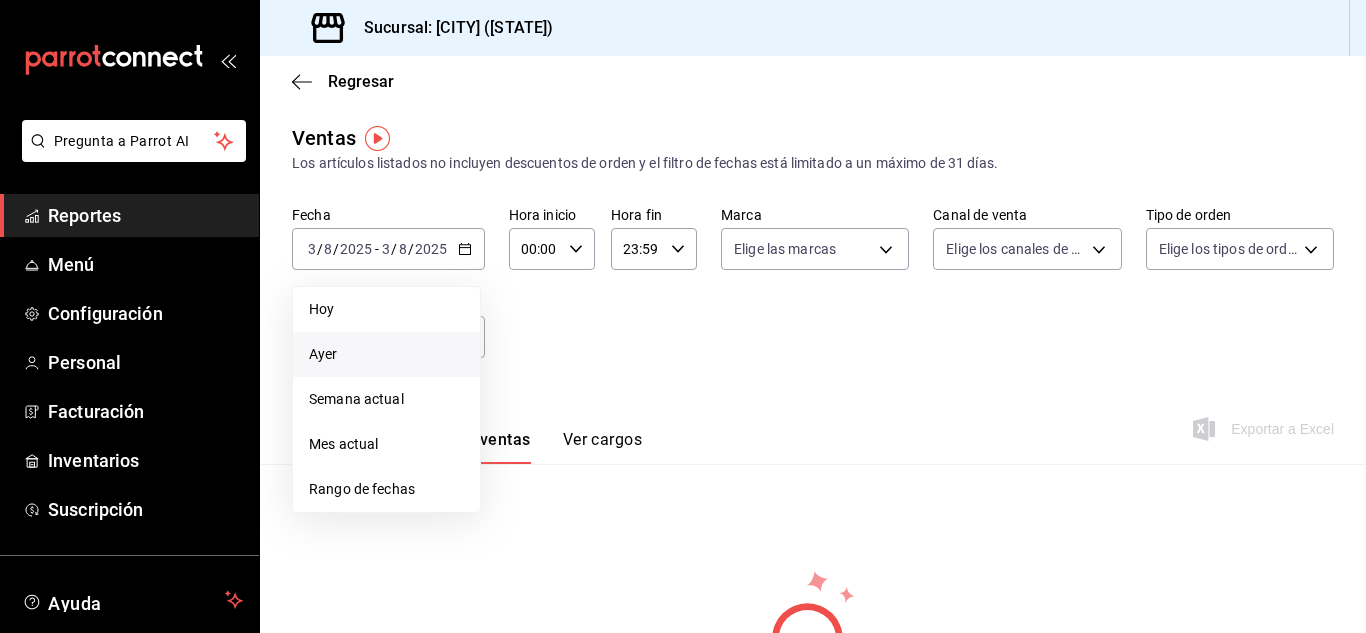 click on "Ayer" at bounding box center (386, 354) 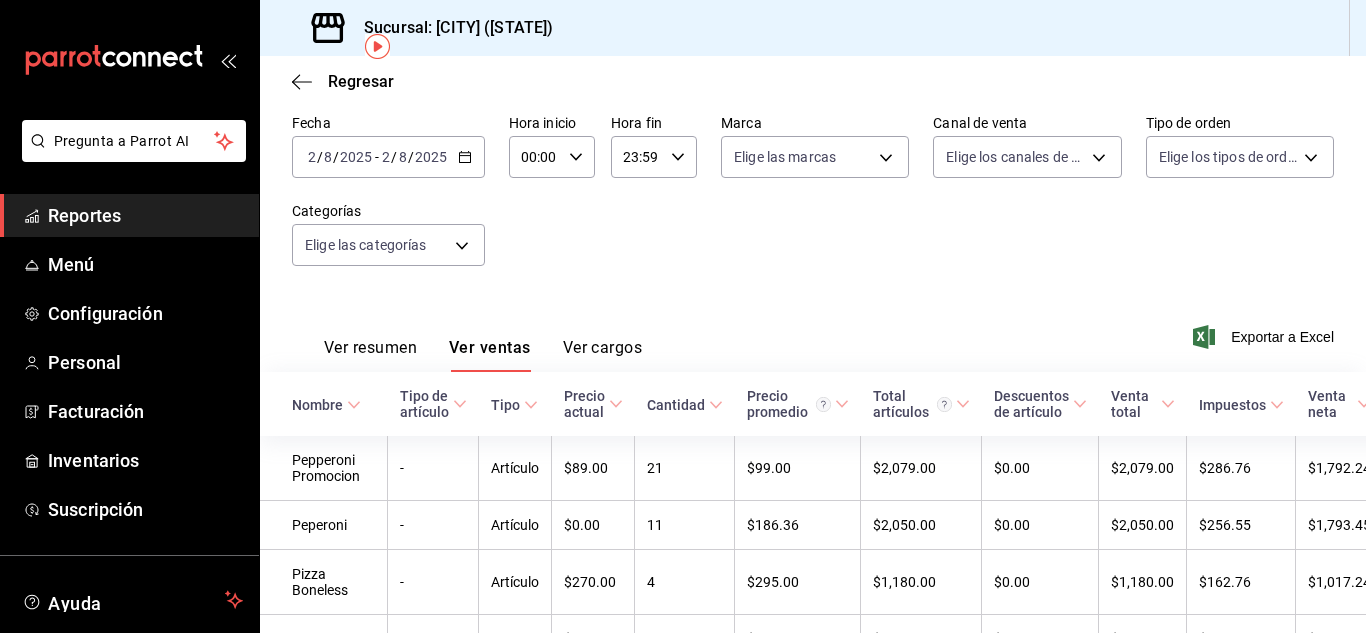 scroll, scrollTop: 0, scrollLeft: 0, axis: both 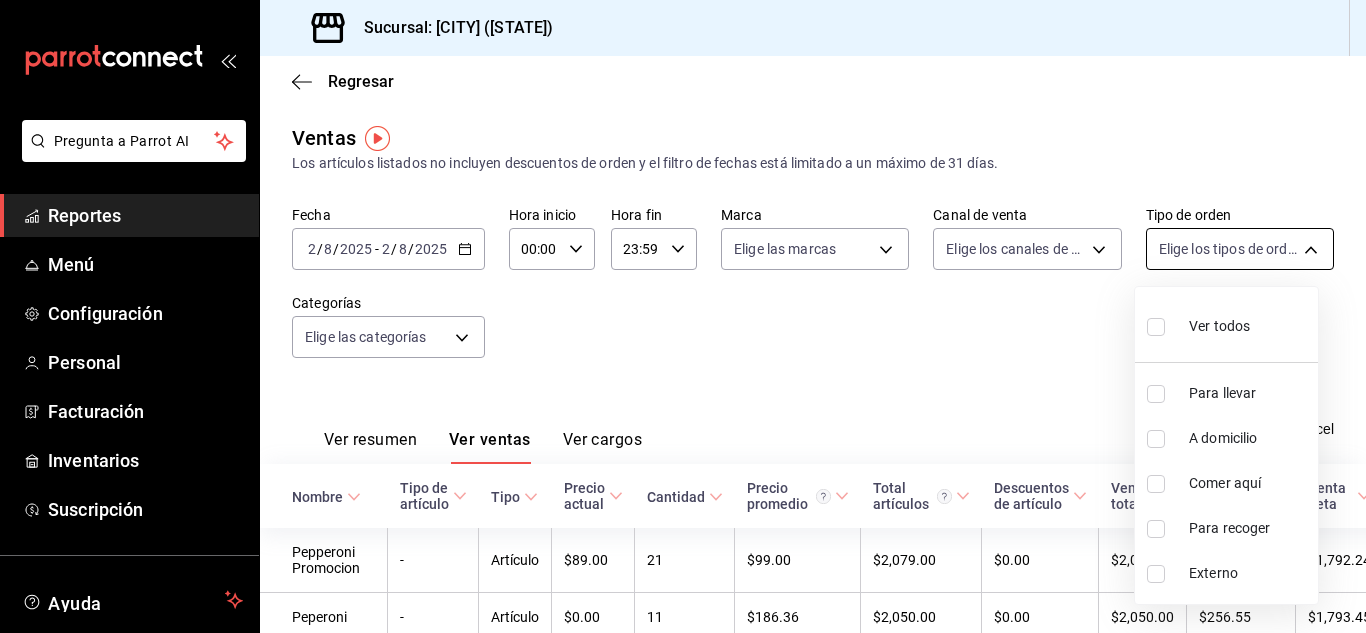 click on "Pregunta a Parrot AI Reportes   Menú   Configuración   Personal   Facturación   Inventarios   Suscripción   Ayuda Recomienda Parrot   [FIRST] [LAST]   Sugerir nueva función   Sucursal: [CITY] ([STATE]) Regresar Ventas Los artículos listados no incluyen descuentos de orden y el filtro de fechas está limitado a un máximo de 31 días. Fecha [DATE] [DATE] - [DATE] [DATE] Hora inicio 00:00 Hora inicio Hora fin 23:59 Hora fin Marca Elige las marcas Canal de venta Elige los canales de venta Tipo de orden Elige los tipos de orden Categorías Elige las categorías Ver resumen Ver ventas Ver cargos Exportar a Excel Nombre Tipo de artículo Tipo Precio actual Cantidad Precio promedio   Total artículos   Descuentos de artículo Venta total Impuestos Venta neta Pepperoni Promocion - Artículo $89.00 21 $99.00 $2,079.00 $0.00 $2,079.00 $286.76 $1,792.24 Peperoni - Artículo $0.00 11 $186.36 $2,050.00 $0.00 $2,050.00 $256.55 $1,793.45 Pizza Boneless - Artículo $270.00 4 $0.00" at bounding box center [683, 316] 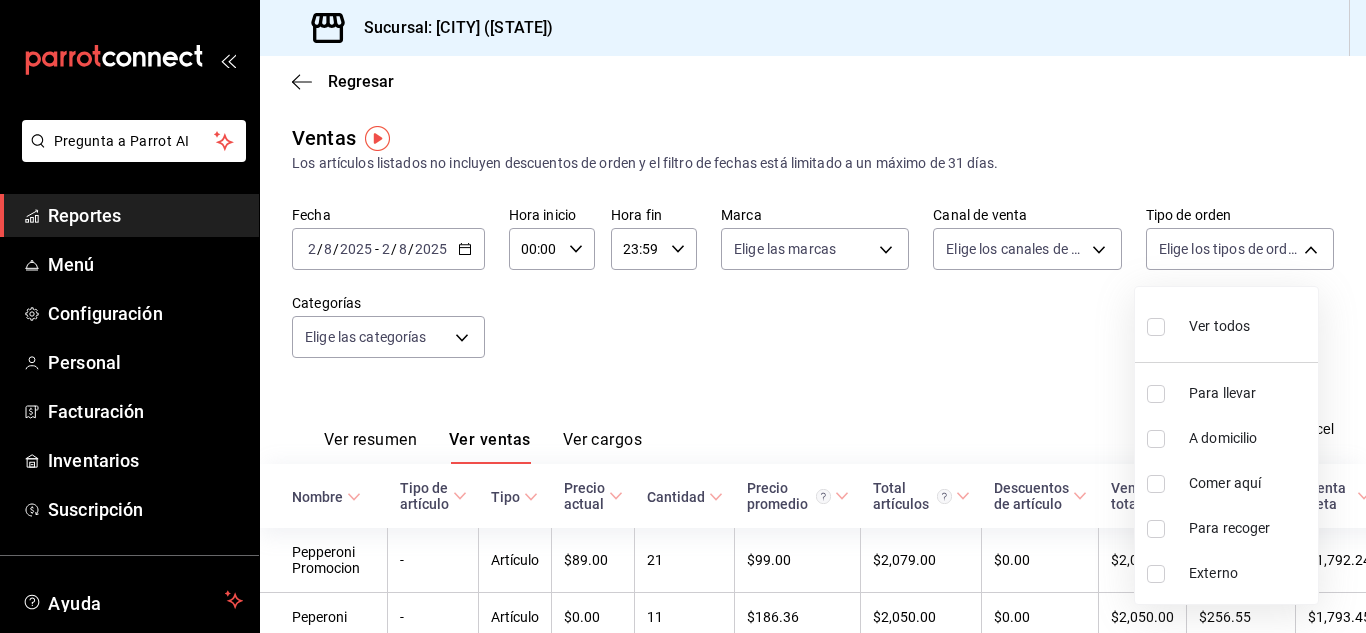 click on "Comer aquí" at bounding box center (1226, 483) 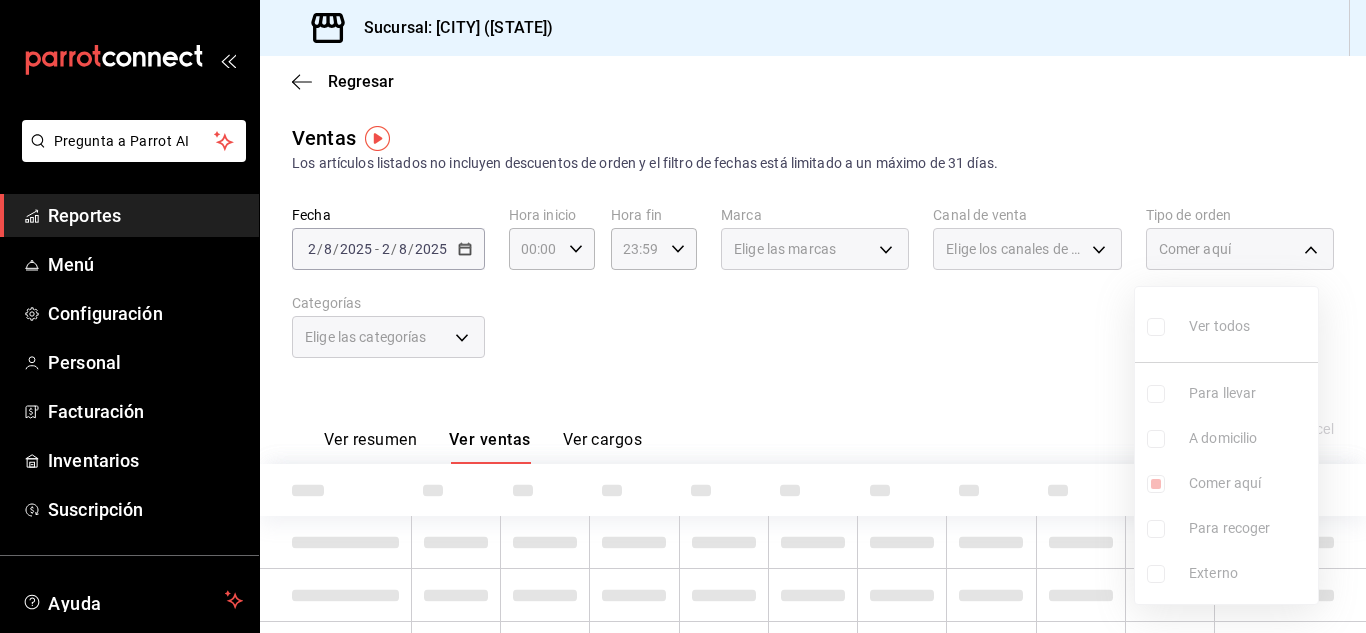 click at bounding box center [683, 316] 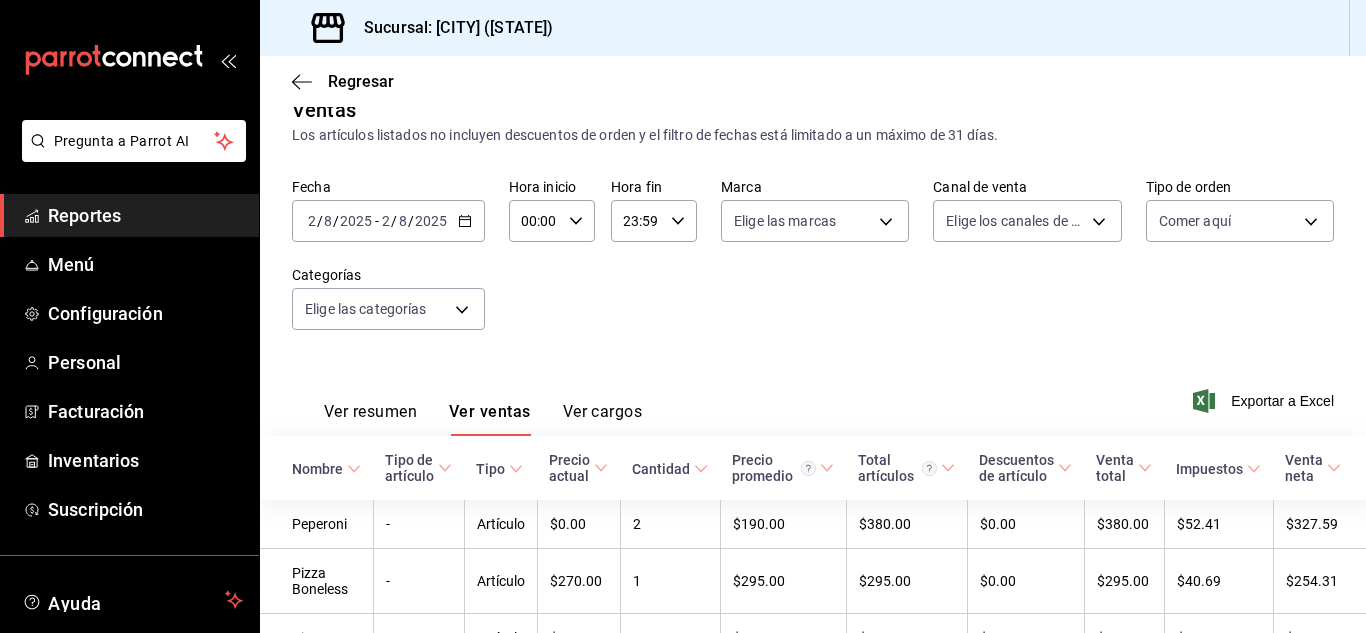 scroll, scrollTop: 6, scrollLeft: 0, axis: vertical 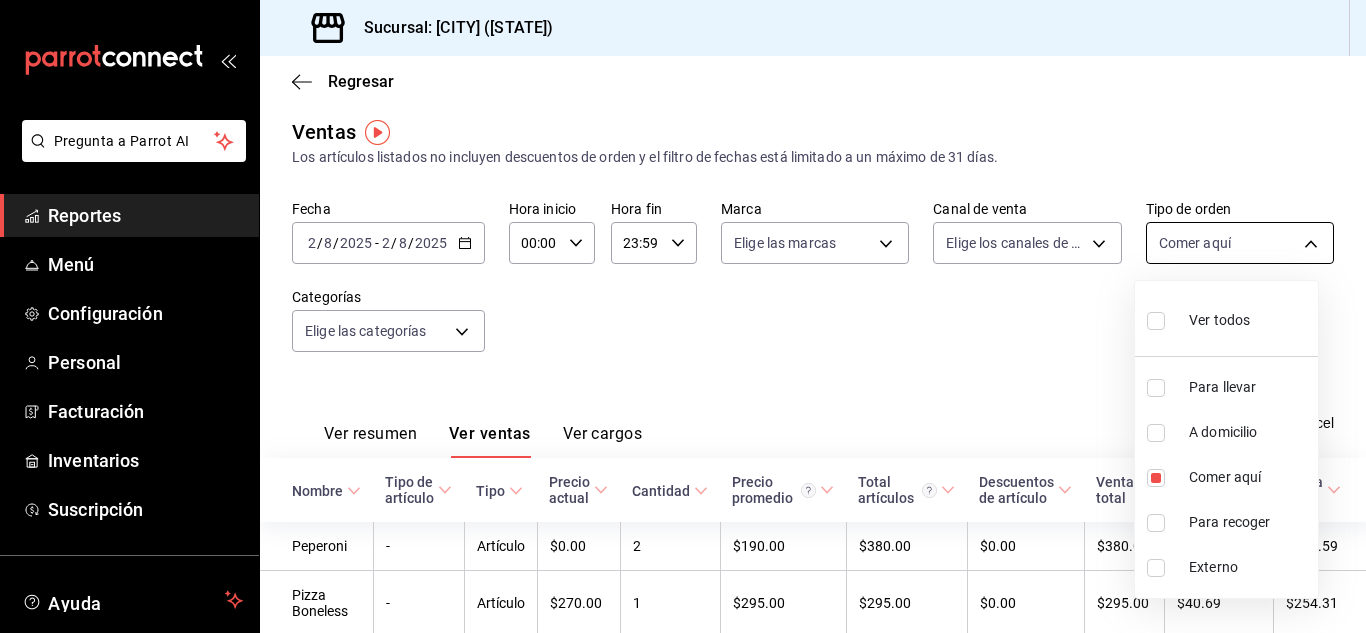 click on "Pregunta a Parrot AI Reportes   Menú   Configuración   Personal   Facturación   Inventarios   Suscripción   Ayuda Recomienda Parrot   [FIRST] [LAST]   Sugerir nueva función   Sucursal: [CITY] ([STATE]) Regresar Ventas Los artículos listados no incluyen descuentos de orden y el filtro de fechas está limitado a un máximo de 31 días. Fecha [DATE] [DATE] - [DATE] [DATE] Hora inicio 00:00 Hora inicio Hora fin 23:59 Hora fin Marca Elige las marcas Canal de venta Elige los canales de venta Tipo de orden Comer aquí [UUID] Categorías Elige las categorías Ver resumen Ver ventas Ver cargos Exportar a Excel Nombre Tipo de artículo Tipo Precio actual Cantidad Precio promedio   Total artículos   Descuentos de artículo Venta total Impuestos Venta neta Peperoni - Artículo $0.00 2 $190.00 $380.00 $0.00 $380.00 $52.41 $327.59 Pizza Boneless - Artículo $270.00 1 $295.00 $295.00 $0.00 $295.00 $40.69 $254.31 Bianca - Artículo $220.00 1 $245.00" at bounding box center [683, 316] 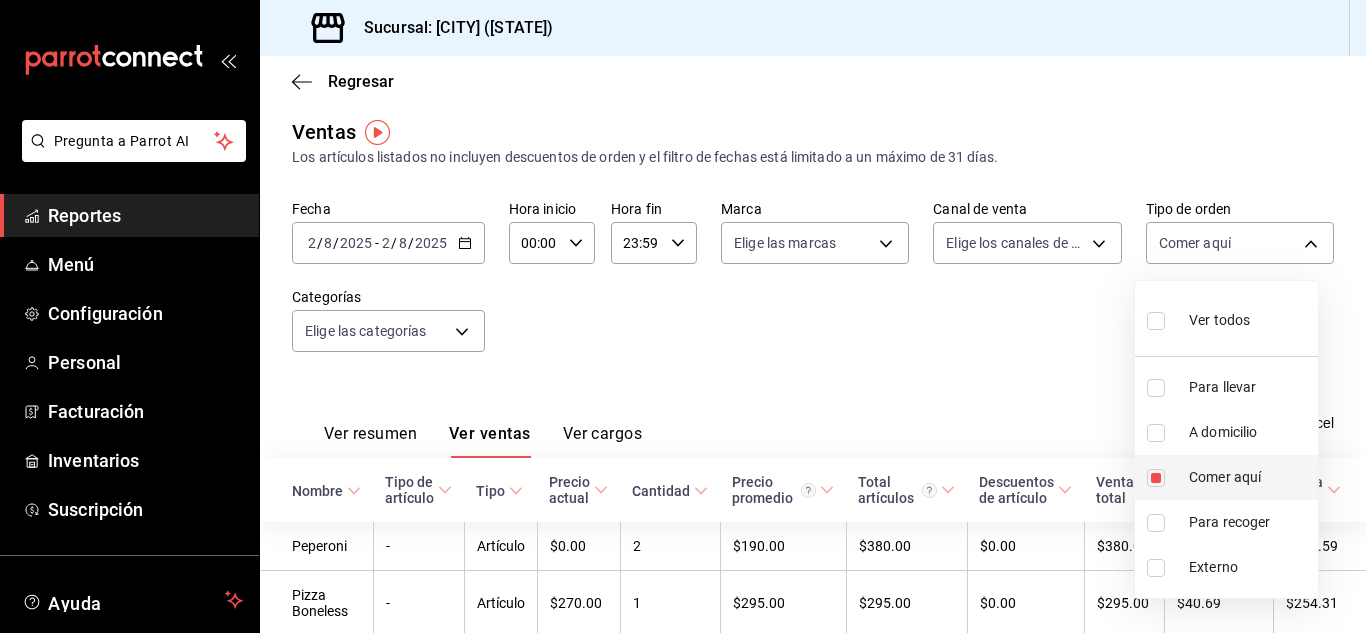 click at bounding box center (1156, 478) 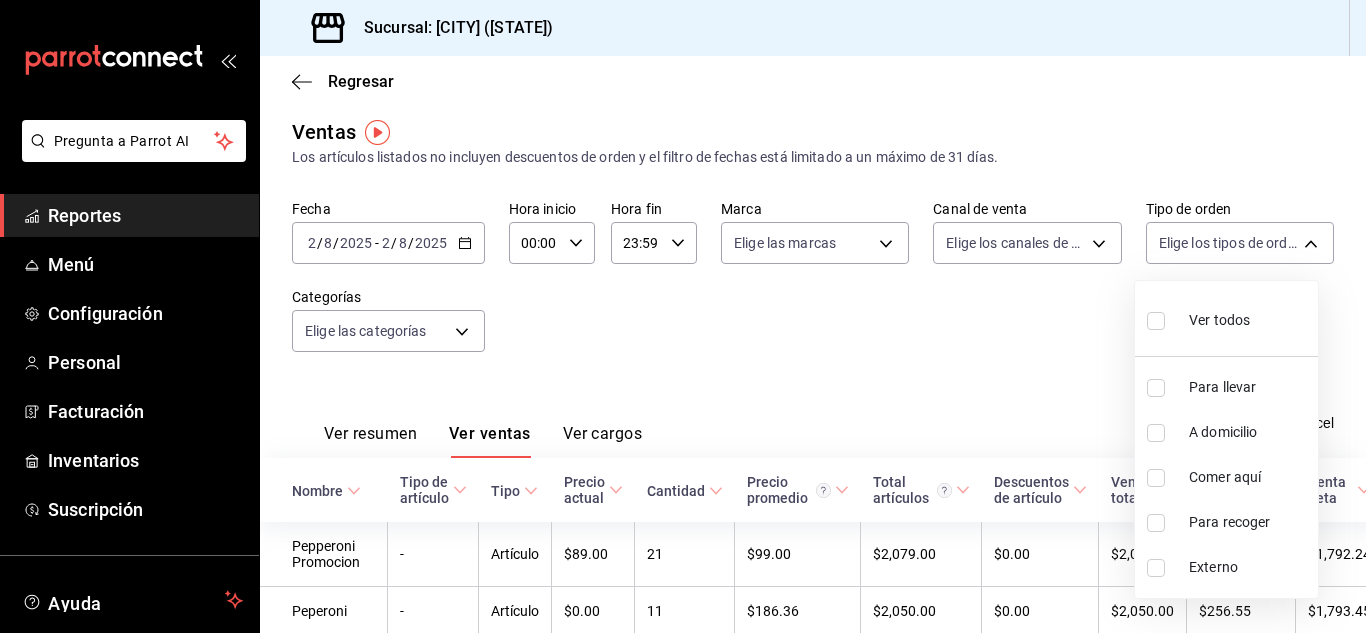 click at bounding box center (683, 316) 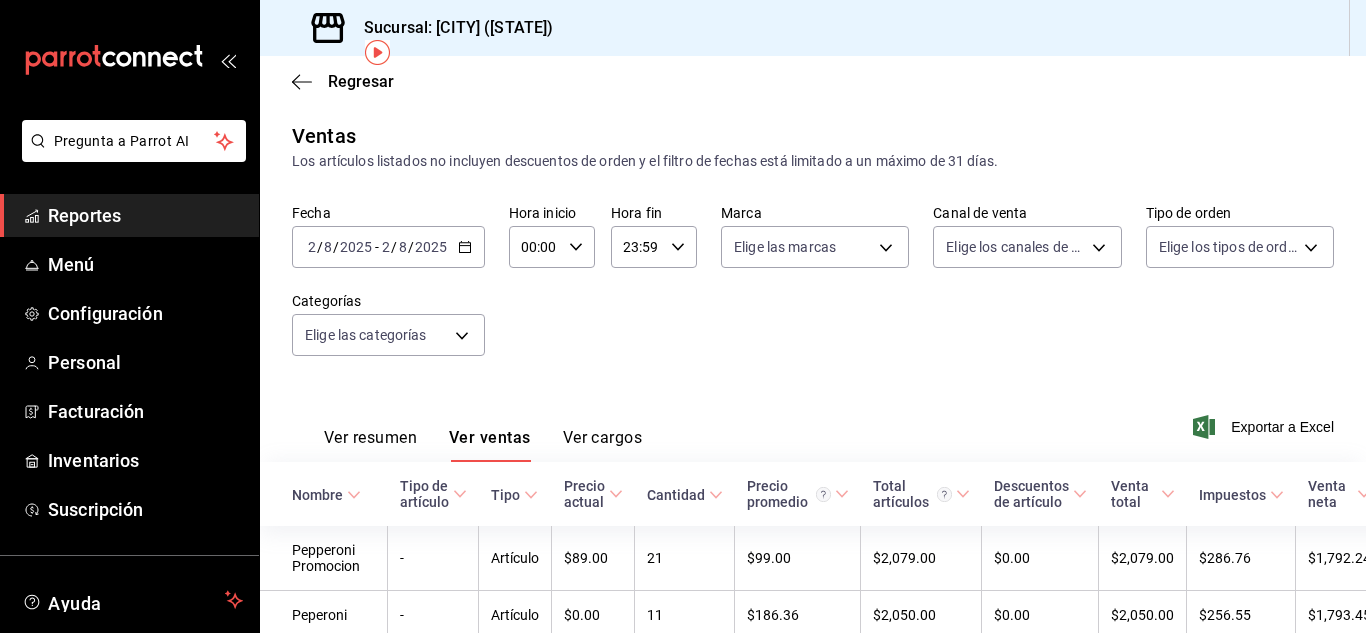 scroll, scrollTop: 0, scrollLeft: 0, axis: both 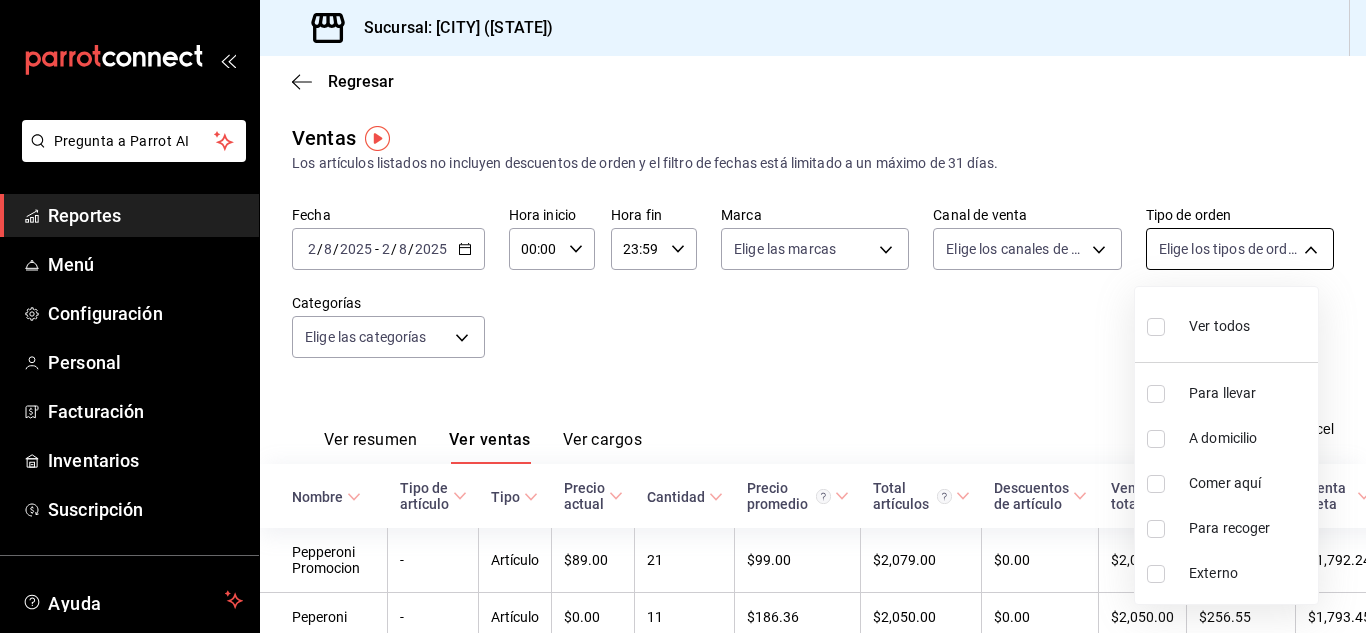 click on "Pregunta a Parrot AI Reportes   Menú   Configuración   Personal   Facturación   Inventarios   Suscripción   Ayuda Recomienda Parrot   [FIRST] [LAST]   Sugerir nueva función   Sucursal: [CITY] ([STATE]) Regresar Ventas Los artículos listados no incluyen descuentos de orden y el filtro de fechas está limitado a un máximo de 31 días. Fecha [DATE] [DATE] - [DATE] [DATE] Hora inicio 00:00 Hora inicio Hora fin 23:59 Hora fin Marca Elige las marcas Canal de venta Elige los canales de venta Tipo de orden Elige los tipos de orden Categorías Elige las categorías Ver resumen Ver ventas Ver cargos Exportar a Excel Nombre Tipo de artículo Tipo Precio actual Cantidad Precio promedio   Total artículos   Descuentos de artículo Venta total Impuestos Venta neta Pepperoni Promocion - Artículo $89.00 21 $99.00 $2,079.00 $0.00 $2,079.00 $286.76 $1,792.24 Peperoni - Artículo $0.00 11 $186.36 $2,050.00 $0.00 $2,050.00 $256.55 $1,793.45 Pizza Boneless - Artículo $270.00 4 $0.00" at bounding box center (683, 316) 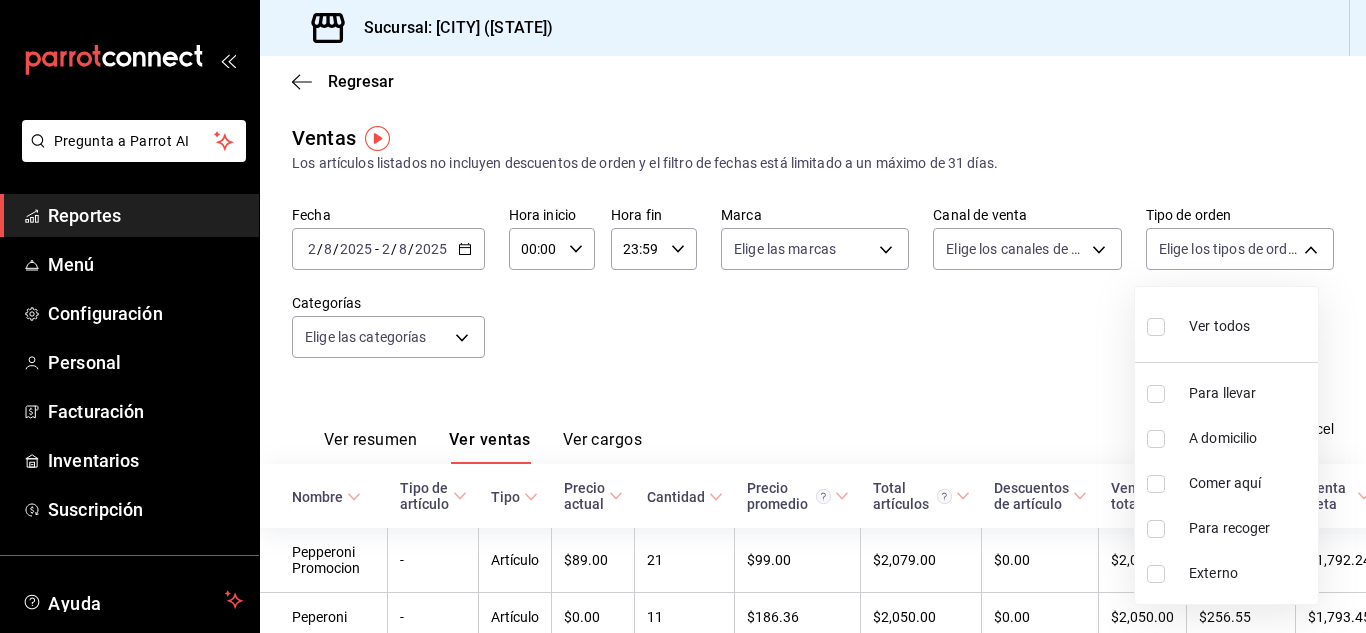 click at bounding box center (1156, 484) 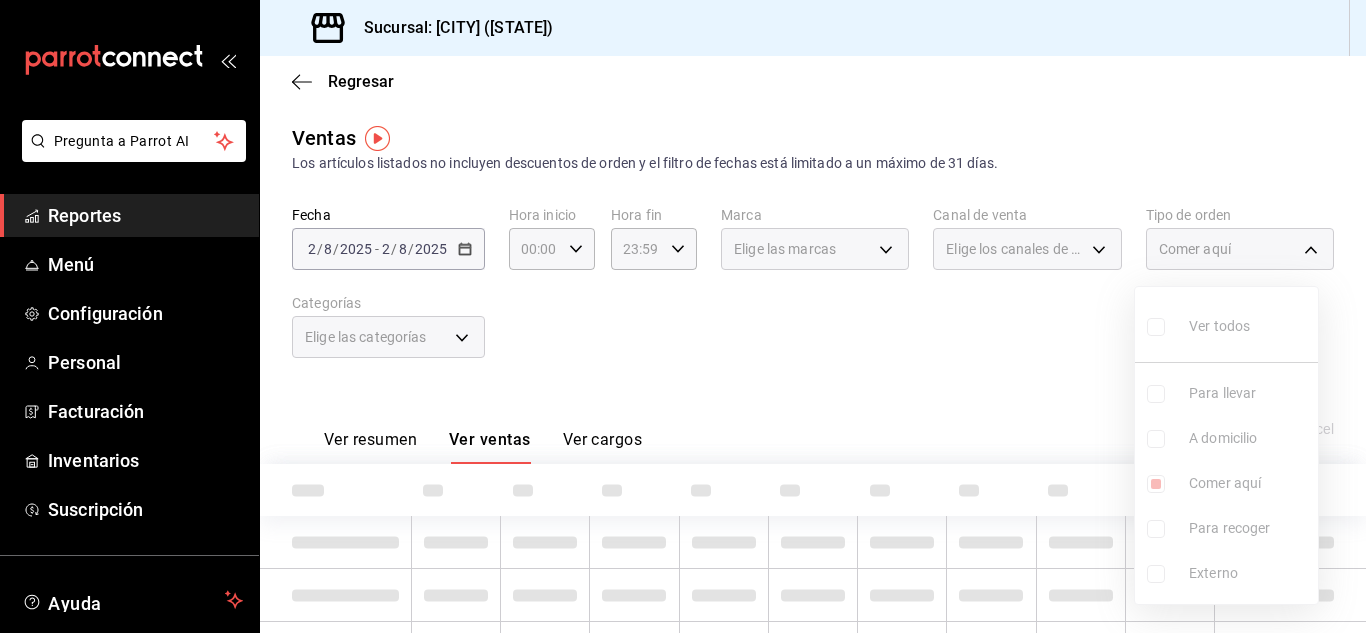 click at bounding box center (683, 316) 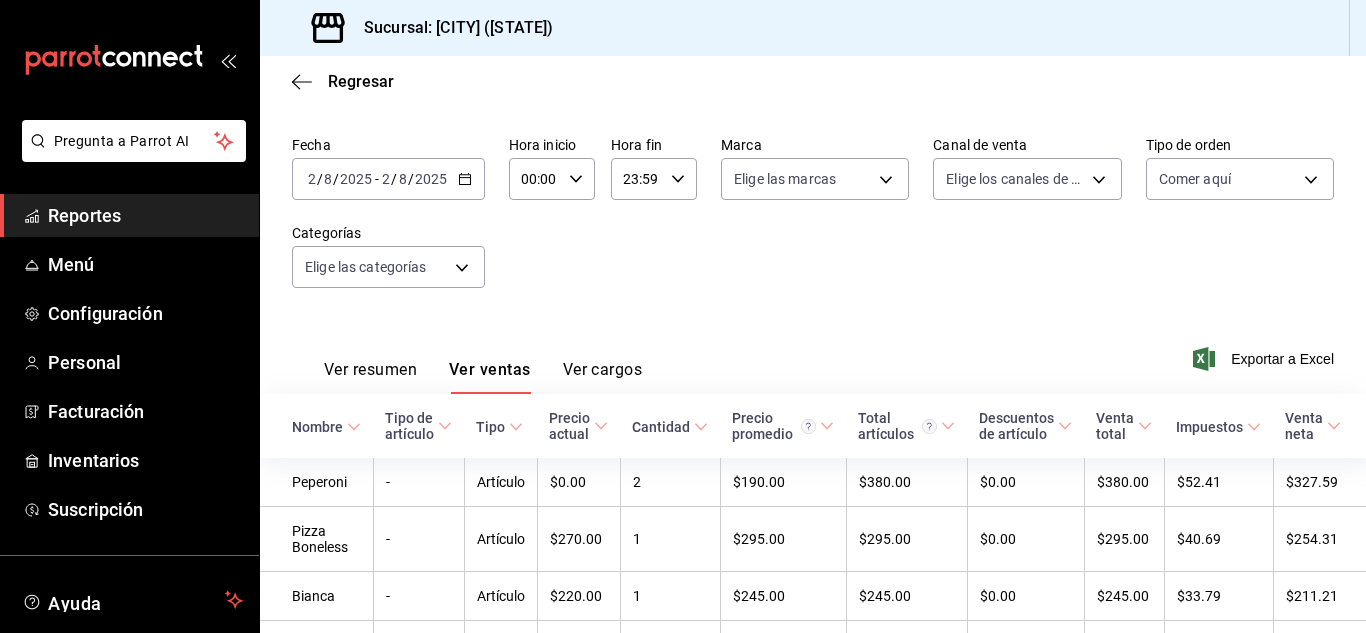 scroll, scrollTop: 0, scrollLeft: 0, axis: both 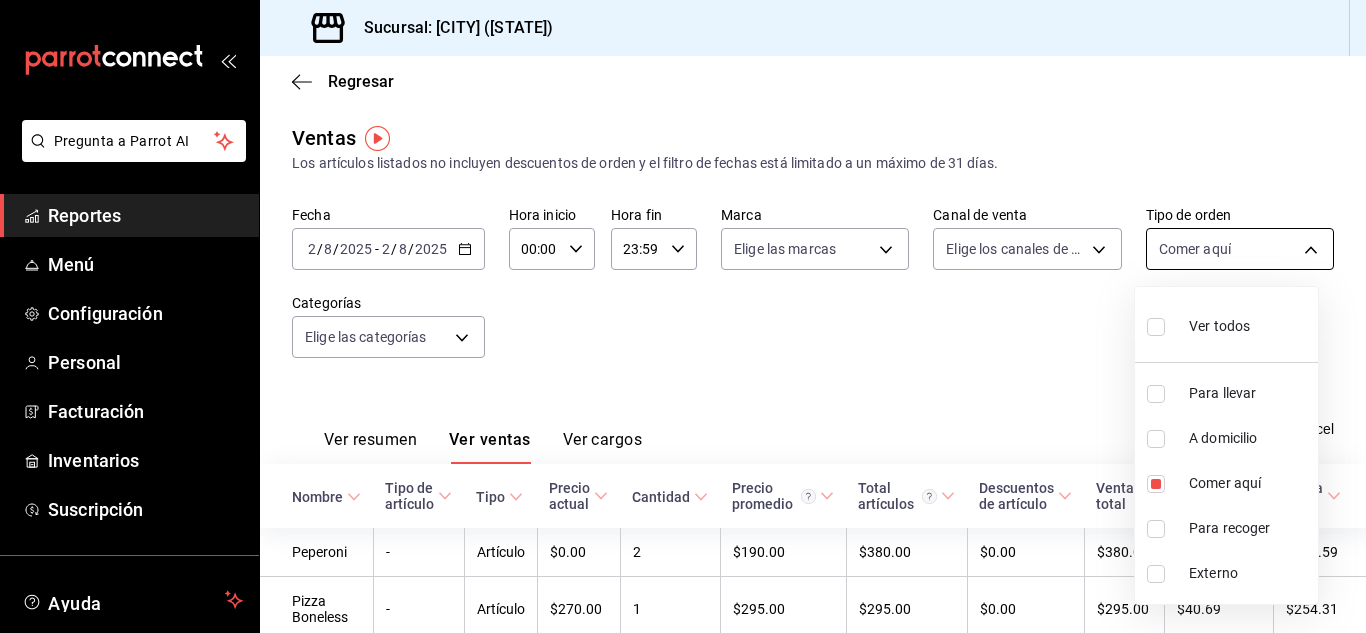 click on "Pregunta a Parrot AI Reportes   Menú   Configuración   Personal   Facturación   Inventarios   Suscripción   Ayuda Recomienda Parrot   [FIRST] [LAST]   Sugerir nueva función   Sucursal: [CITY] ([STATE]) Regresar Ventas Los artículos listados no incluyen descuentos de orden y el filtro de fechas está limitado a un máximo de 31 días. Fecha [DATE] [DATE] - [DATE] [DATE] Hora inicio 00:00 Hora inicio Hora fin 23:59 Hora fin Marca Elige las marcas Canal de venta Elige los canales de venta Tipo de orden Comer aquí [UUID] Categorías Elige las categorías Ver resumen Ver ventas Ver cargos Exportar a Excel Nombre Tipo de artículo Tipo Precio actual Cantidad Precio promedio   Total artículos   Descuentos de artículo Venta total Impuestos Venta neta Peperoni - Artículo $0.00 2 $190.00 $380.00 $0.00 $380.00 $52.41 $327.59 Pizza Boneless - Artículo $270.00 1 $295.00 $295.00 $0.00 $295.00 $40.69 $254.31 Bianca - Artículo $220.00 1 $245.00" at bounding box center (683, 316) 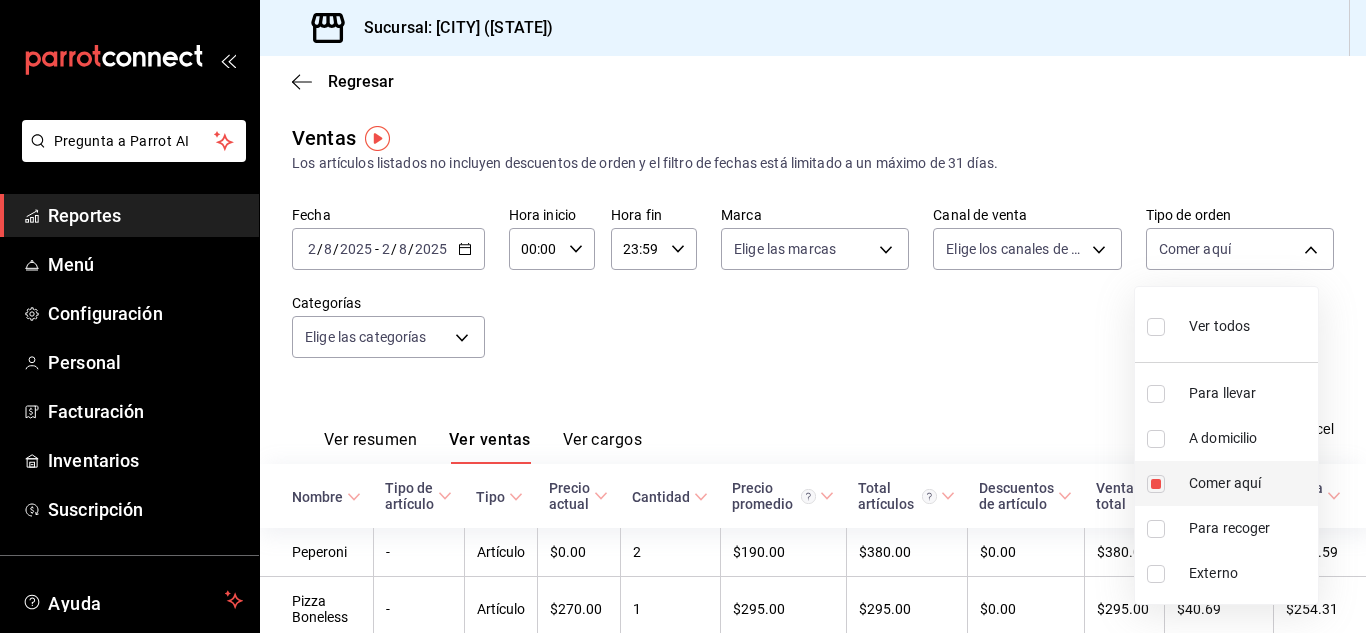 click at bounding box center (1156, 484) 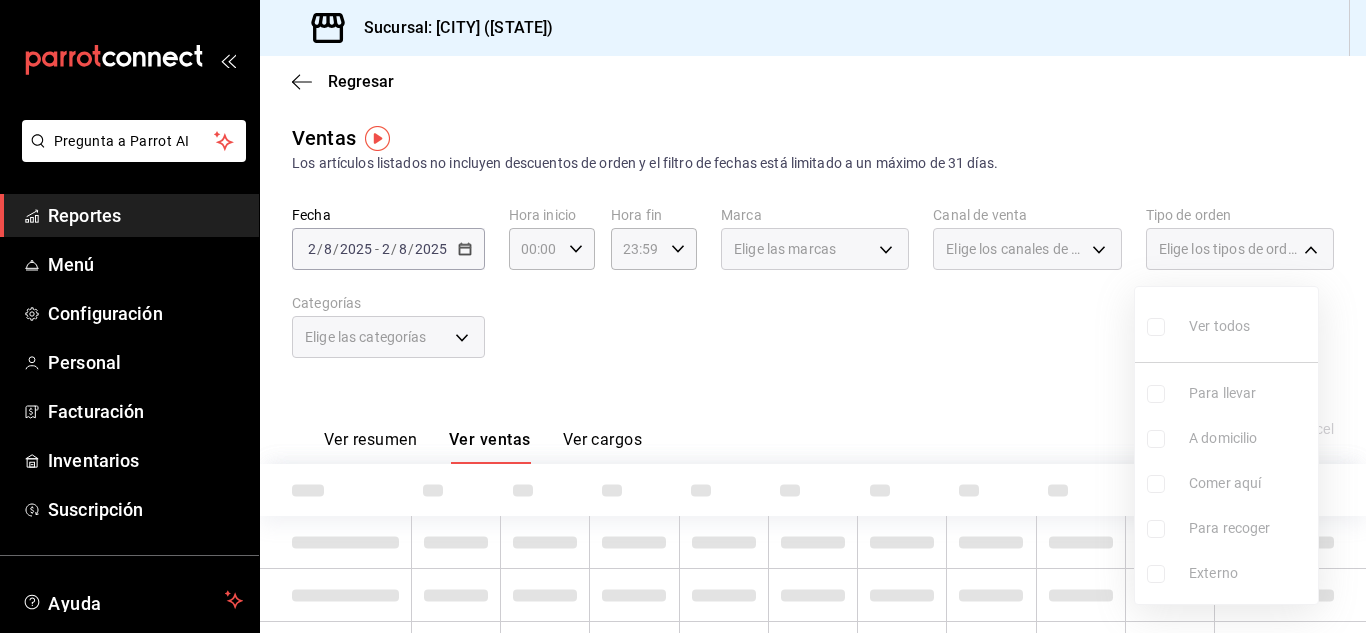 click at bounding box center (683, 316) 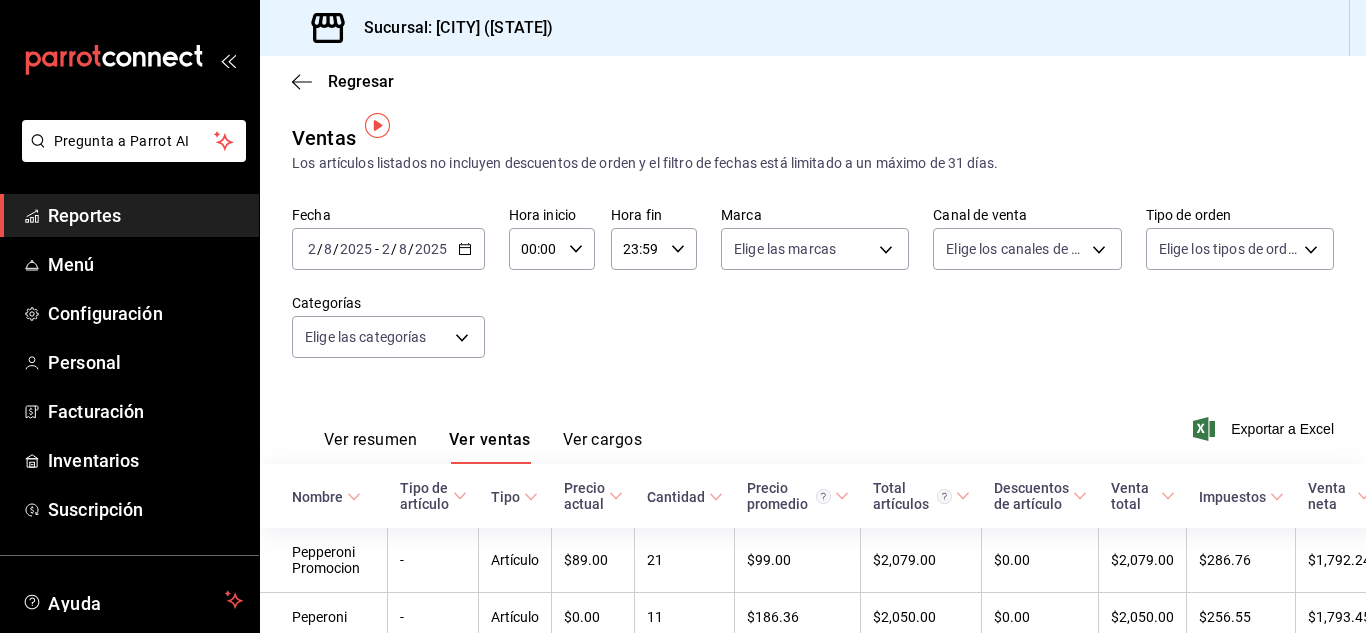 scroll, scrollTop: 100, scrollLeft: 0, axis: vertical 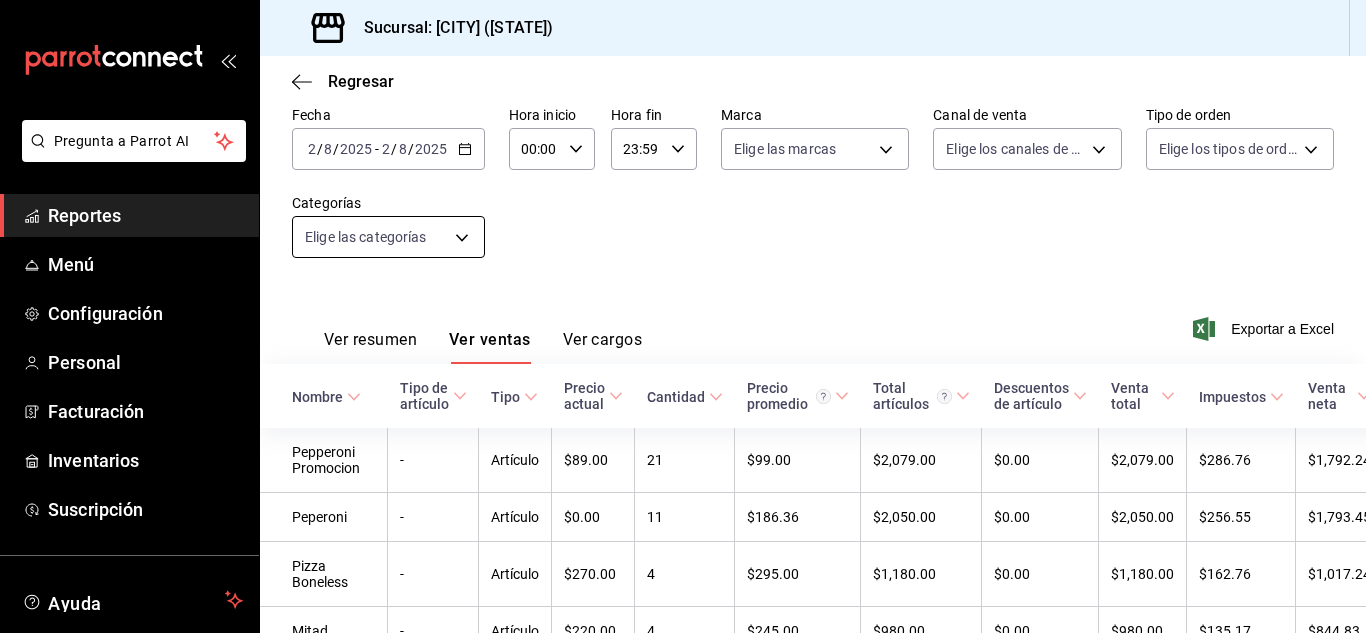 click on "Pregunta a Parrot AI Reportes   Menú   Configuración   Personal   Facturación   Inventarios   Suscripción   Ayuda Recomienda Parrot   [FIRST] [LAST]   Sugerir nueva función   Sucursal: [CITY] ([STATE]) Regresar Ventas Los artículos listados no incluyen descuentos de orden y el filtro de fechas está limitado a un máximo de 31 días. Fecha [DATE] [DATE] - [DATE] [DATE] Hora inicio 00:00 Hora inicio Hora fin 23:59 Hora fin Marca Elige las marcas Canal de venta Elige los canales de venta Tipo de orden Elige los tipos de orden Categorías Elige las categorías Ver resumen Ver ventas Ver cargos Exportar a Excel Nombre Tipo de artículo Tipo Precio actual Cantidad Precio promedio   Total artículos   Descuentos de artículo Venta total Impuestos Venta neta Pepperoni Promocion - Artículo $89.00 21 $99.00 $2,079.00 $0.00 $2,079.00 $286.76 $1,792.24 Peperoni - Artículo $0.00 11 $186.36 $2,050.00 $0.00 $2,050.00 $256.55 $1,793.45 Pizza Boneless - Artículo $270.00 4 $0.00" at bounding box center [683, 316] 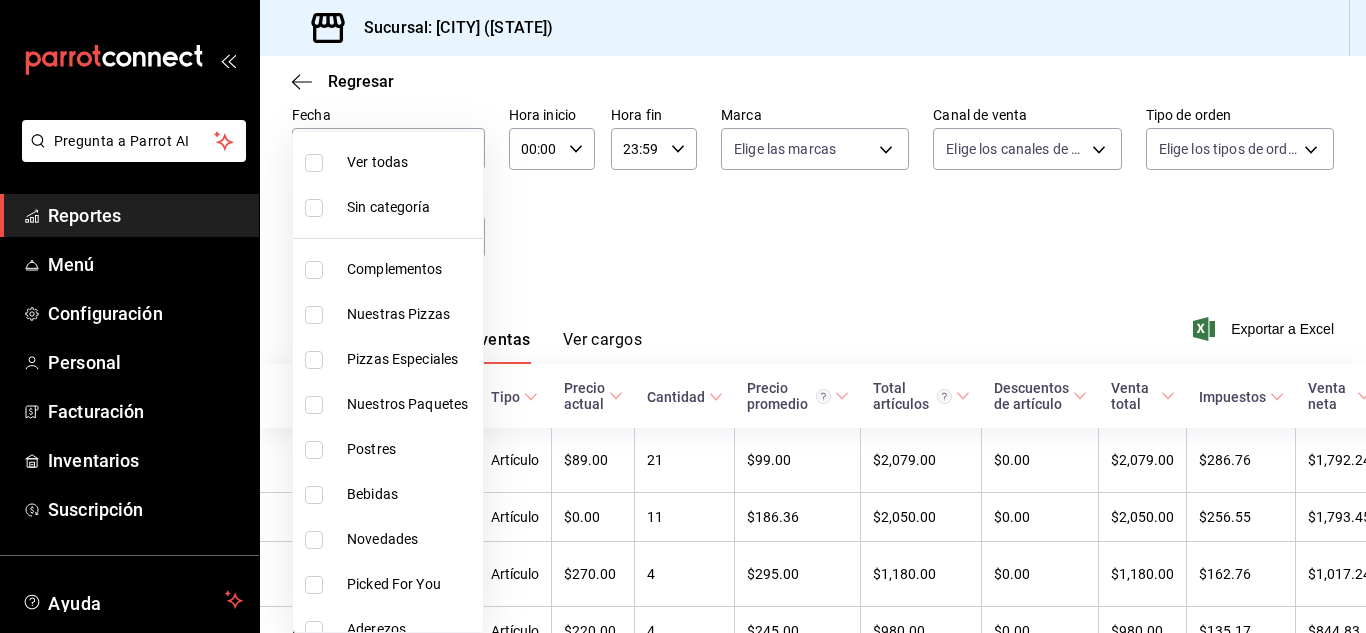 click at bounding box center (314, 495) 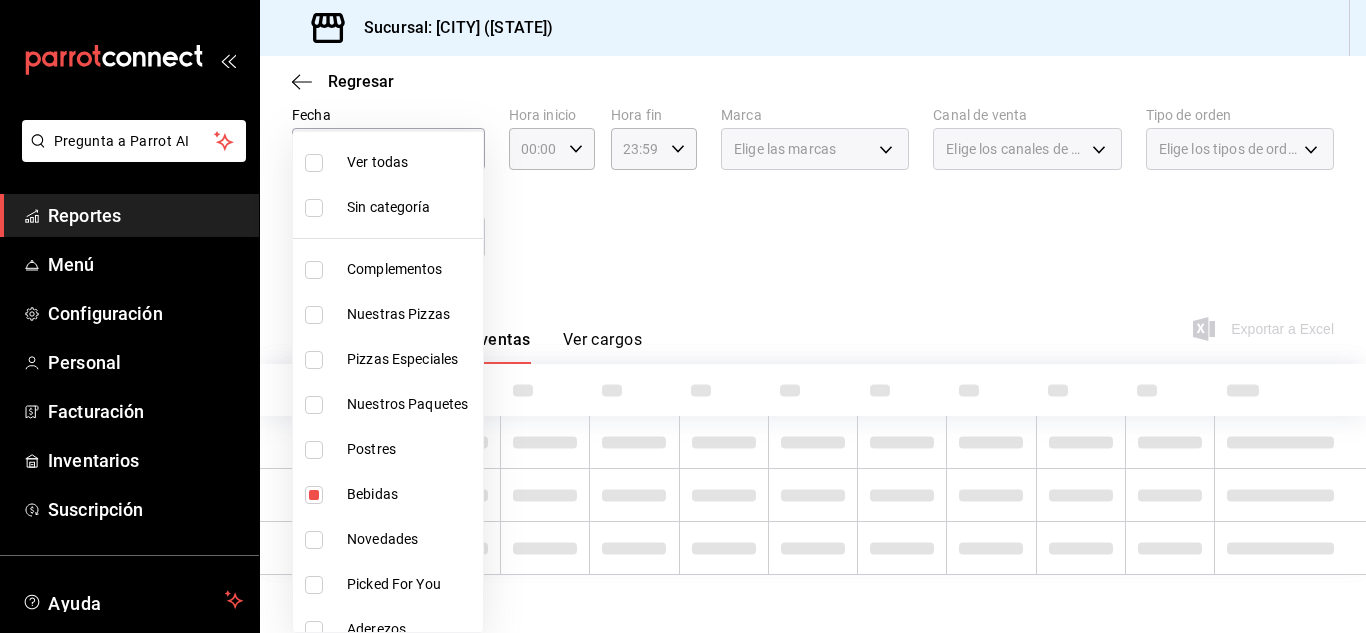 click at bounding box center [683, 316] 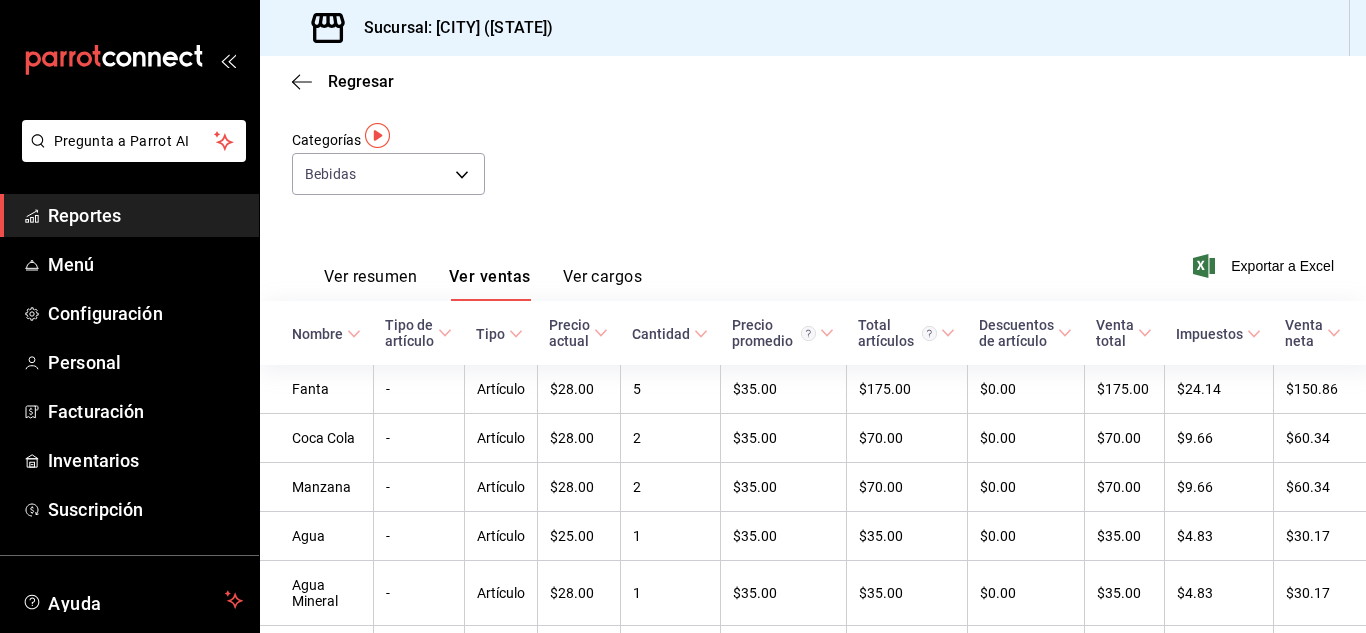 scroll, scrollTop: 0, scrollLeft: 0, axis: both 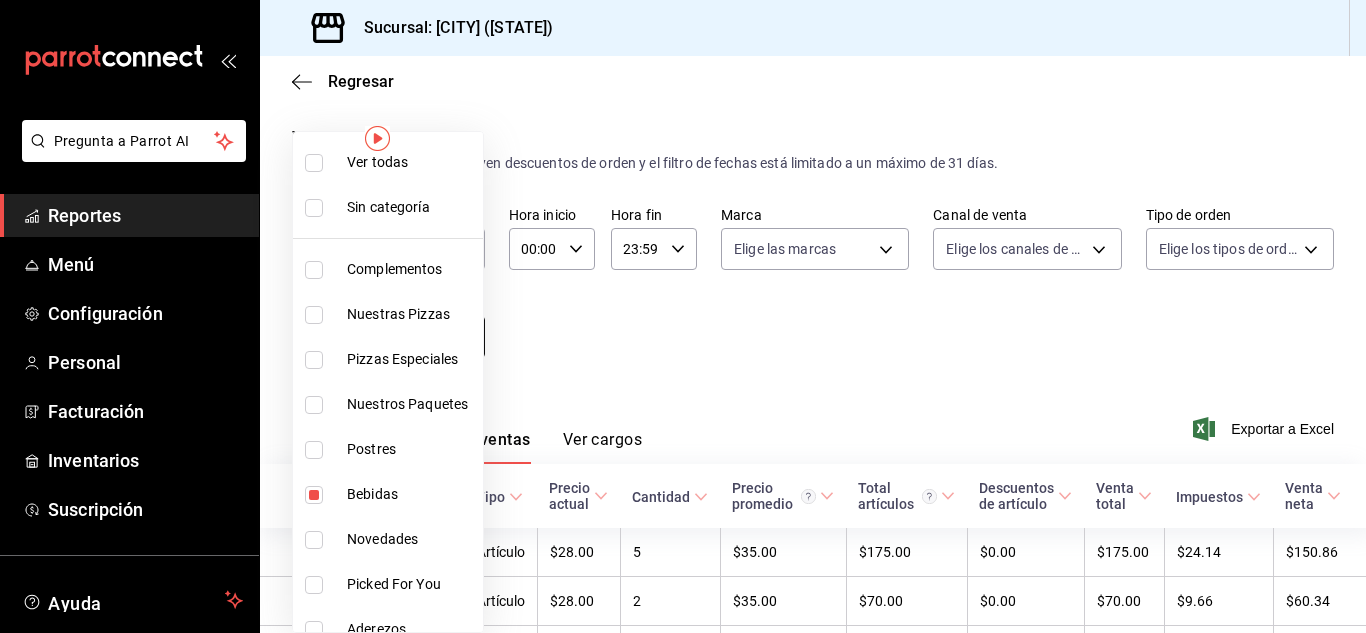 click on "Pregunta a Parrot AI Reportes   Menú   Configuración   Personal   Facturación   Inventarios   Suscripción   Ayuda Recomienda Parrot   [FIRST] [LAST]   Sugerir nueva función   Sucursal: [CITY] ([STATE]) Regresar Ventas Los artículos listados no incluyen descuentos de orden y el filtro de fechas está limitado a un máximo de 31 días. Fecha [DATE] [DATE] - [DATE] [DATE] Hora inicio 00:00 Hora inicio Hora fin 23:59 Hora fin Marca Elige las marcas Canal de venta Elige los canales de venta Tipo de orden Elige los tipos de orden Categorías Bebidas [UUID] Ver resumen Ver ventas Ver cargos Exportar a Excel Nombre Tipo de artículo Tipo Precio actual Cantidad Precio promedio   Total artículos   Descuentos de artículo Venta total Impuestos Venta neta Fanta - Artículo $28.00 5 $35.00 $175.00 $0.00 $175.00 $24.14 $150.86 Coca Cola - Artículo $28.00 2 $35.00 $70.00 $0.00 $70.00 $9.66 $60.34 Manzana - Artículo $28.00 2 $35.00 $70.00 $0.00 - 1" at bounding box center (683, 316) 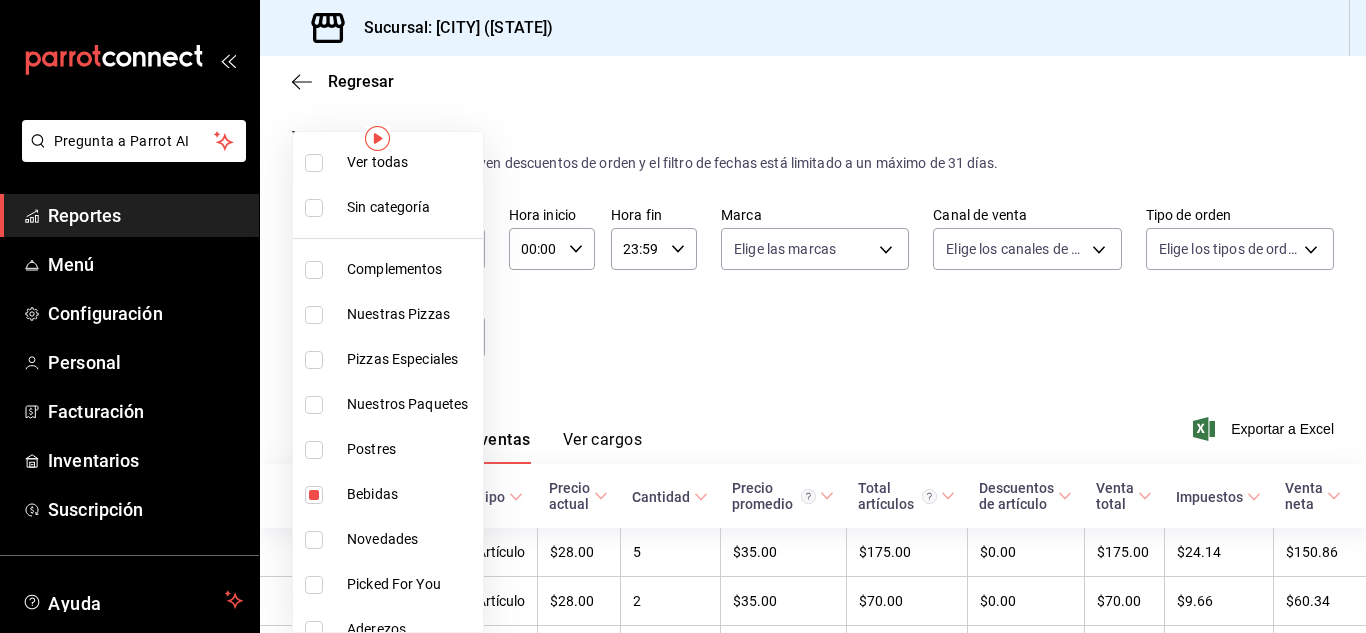click at bounding box center (314, 495) 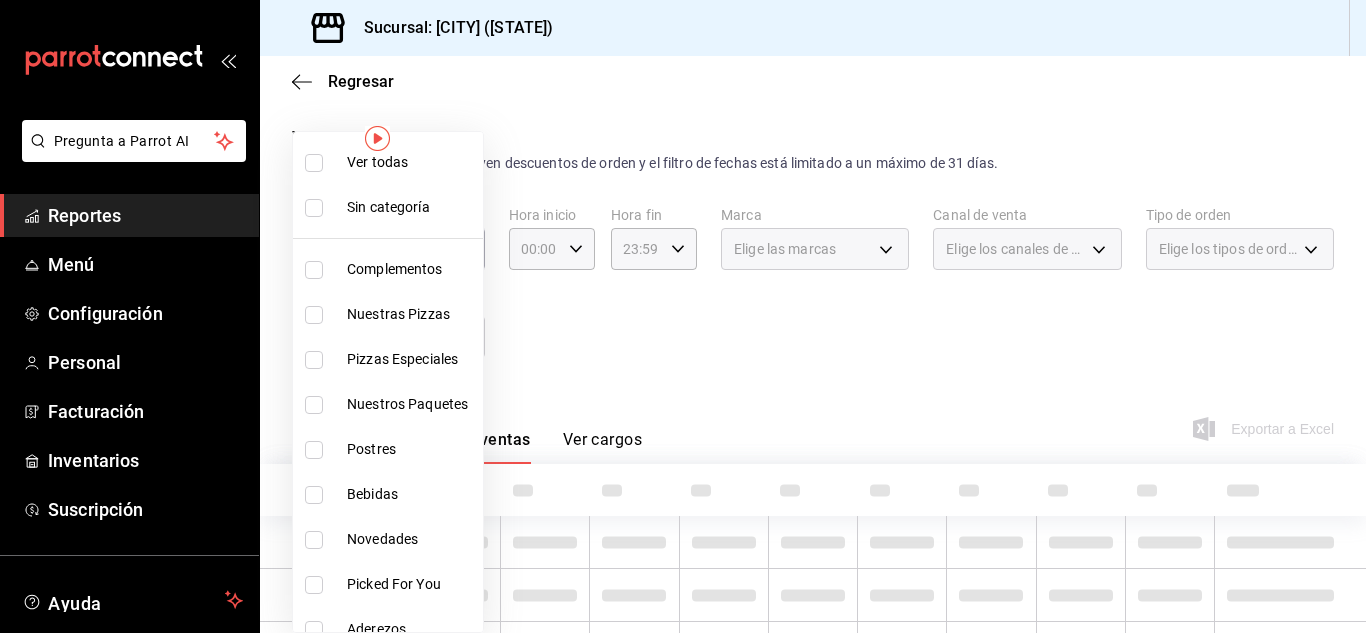 click at bounding box center [683, 316] 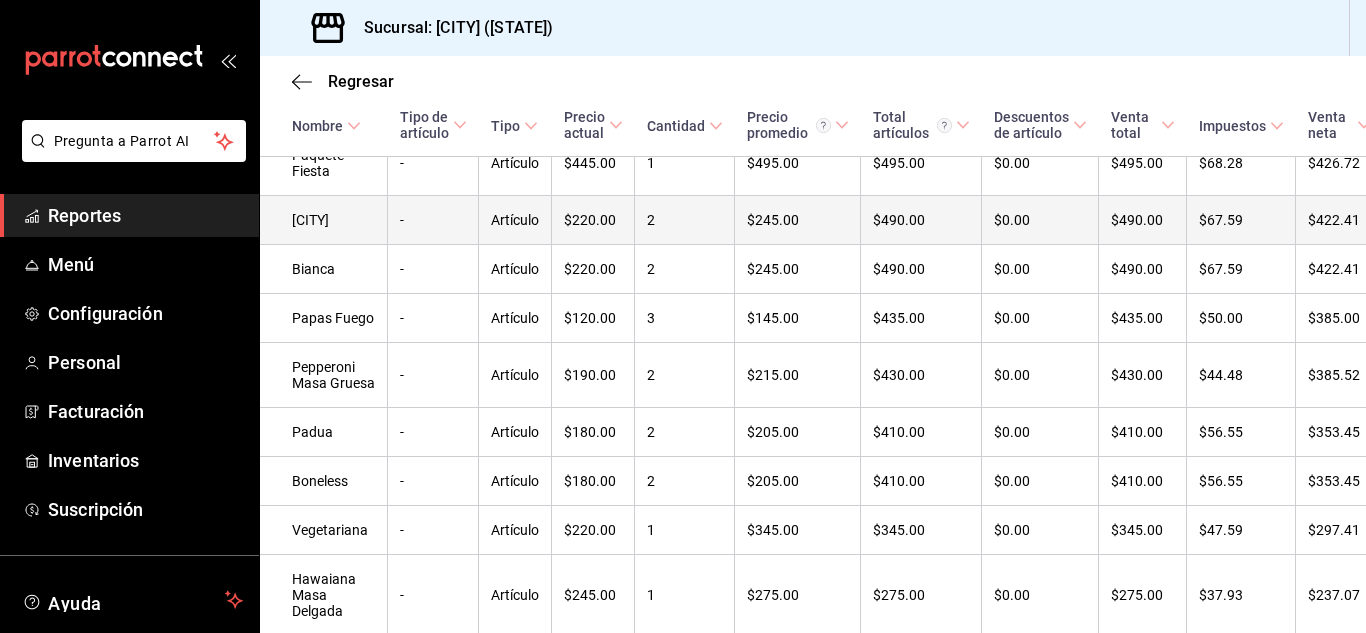 scroll, scrollTop: 774, scrollLeft: 0, axis: vertical 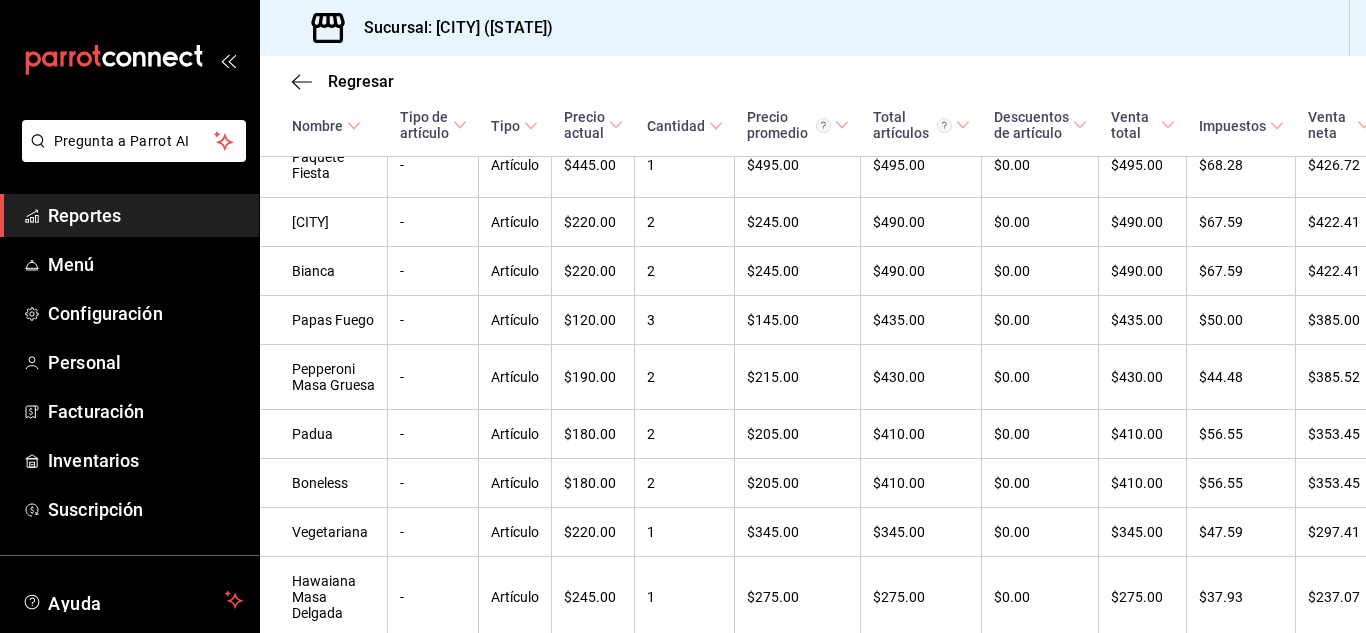 click 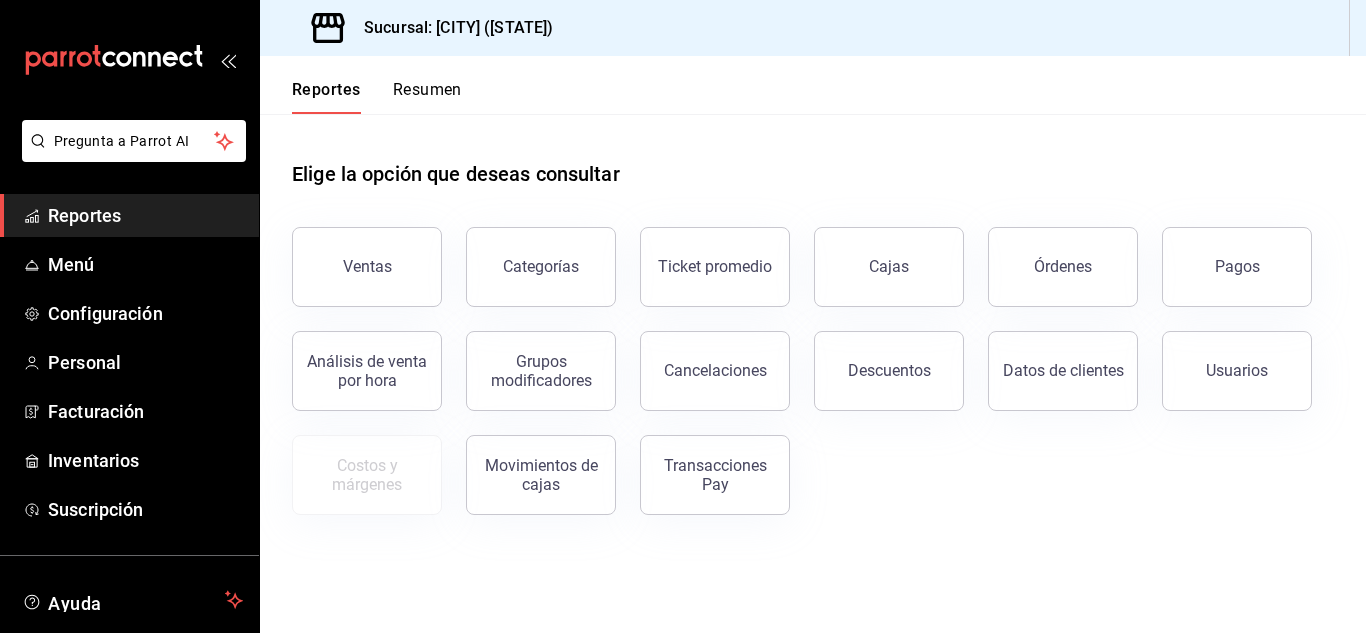 click on "Resumen" at bounding box center (427, 97) 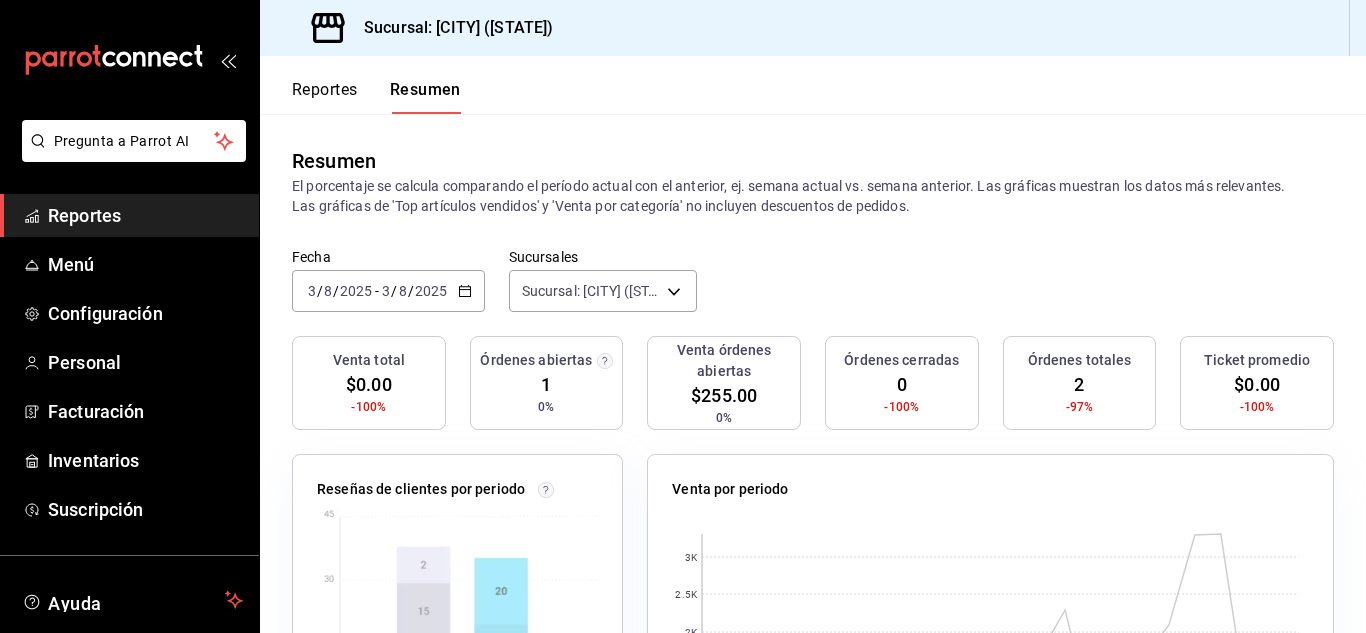 click 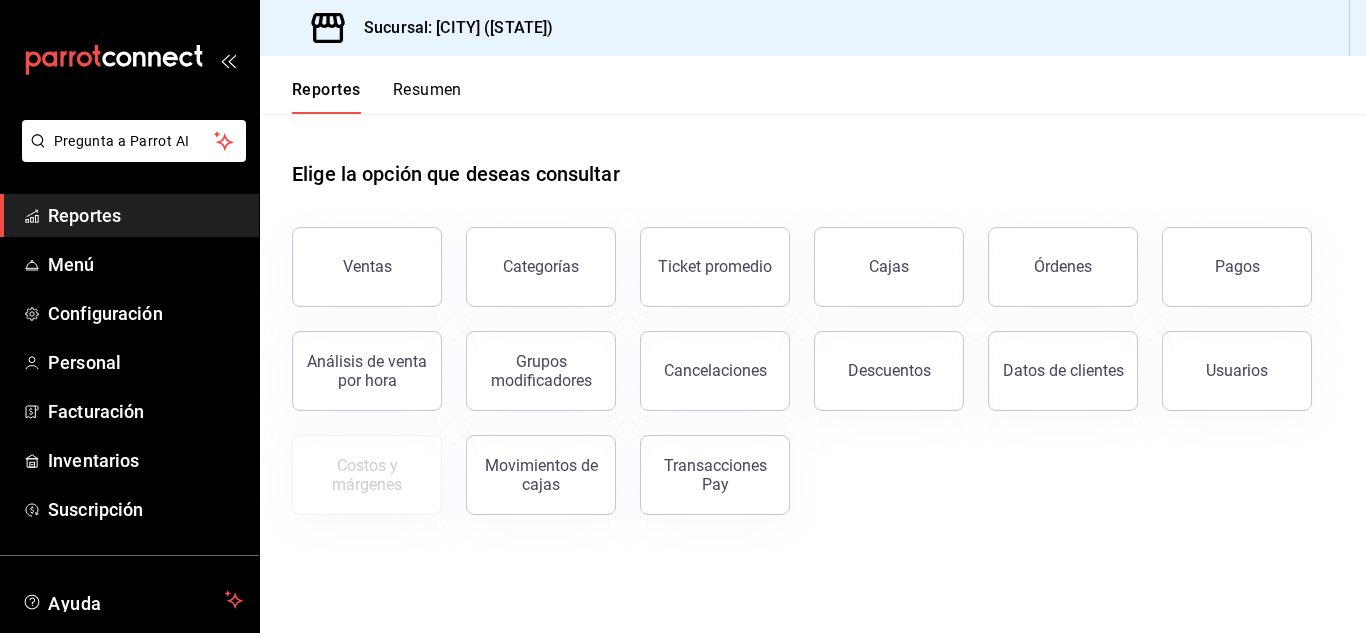 click 